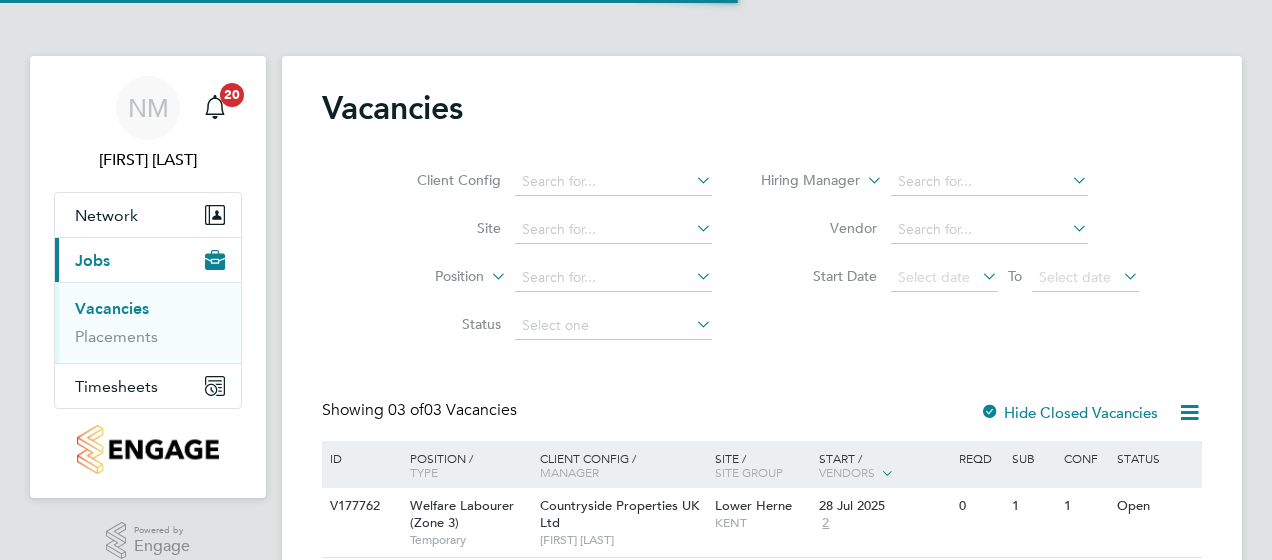 scroll, scrollTop: 0, scrollLeft: 0, axis: both 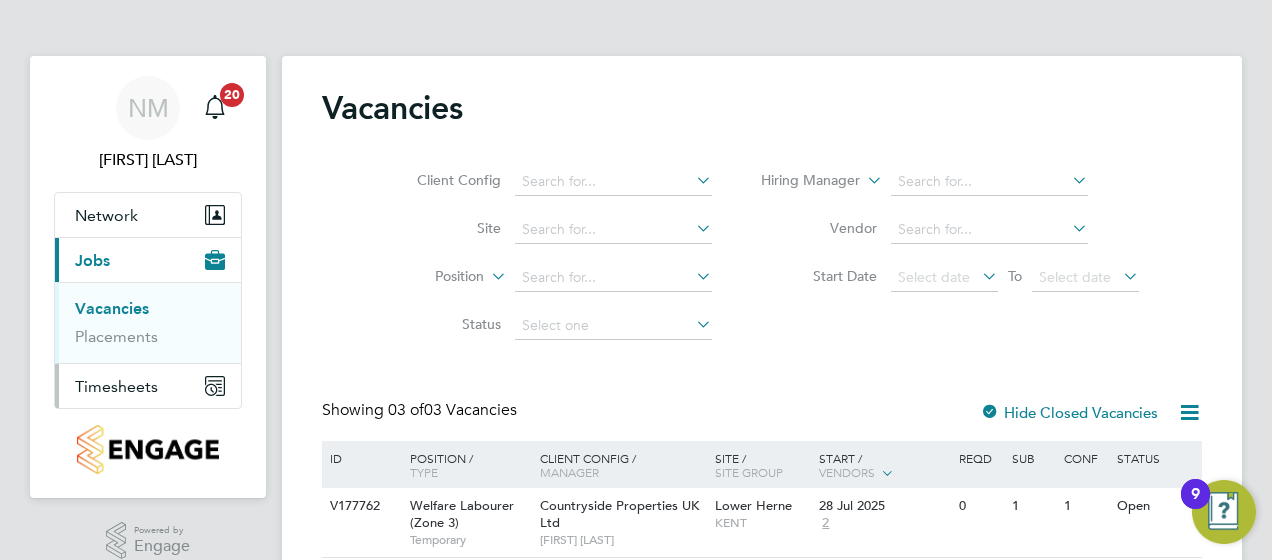 click on "Timesheets" at bounding box center [116, 386] 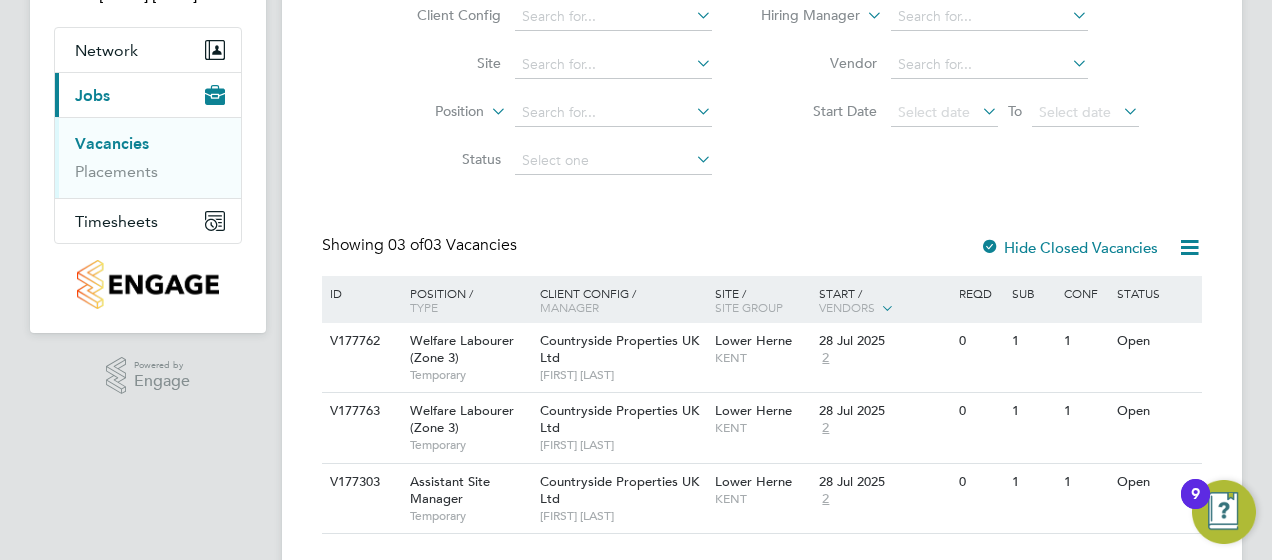 scroll, scrollTop: 210, scrollLeft: 0, axis: vertical 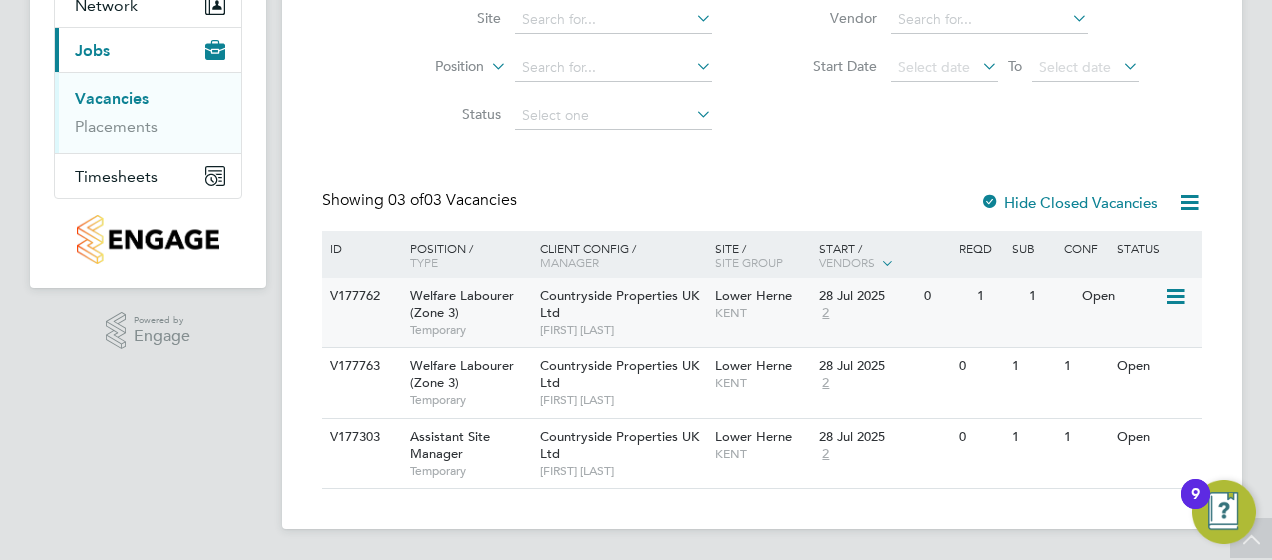 click 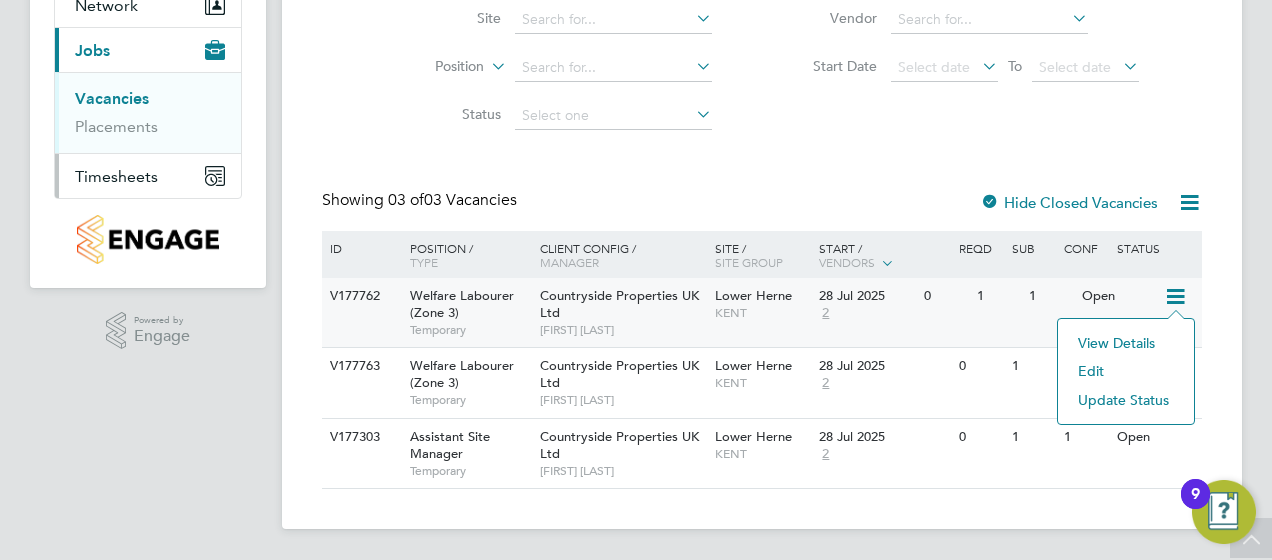 click on "Timesheets" at bounding box center [116, 176] 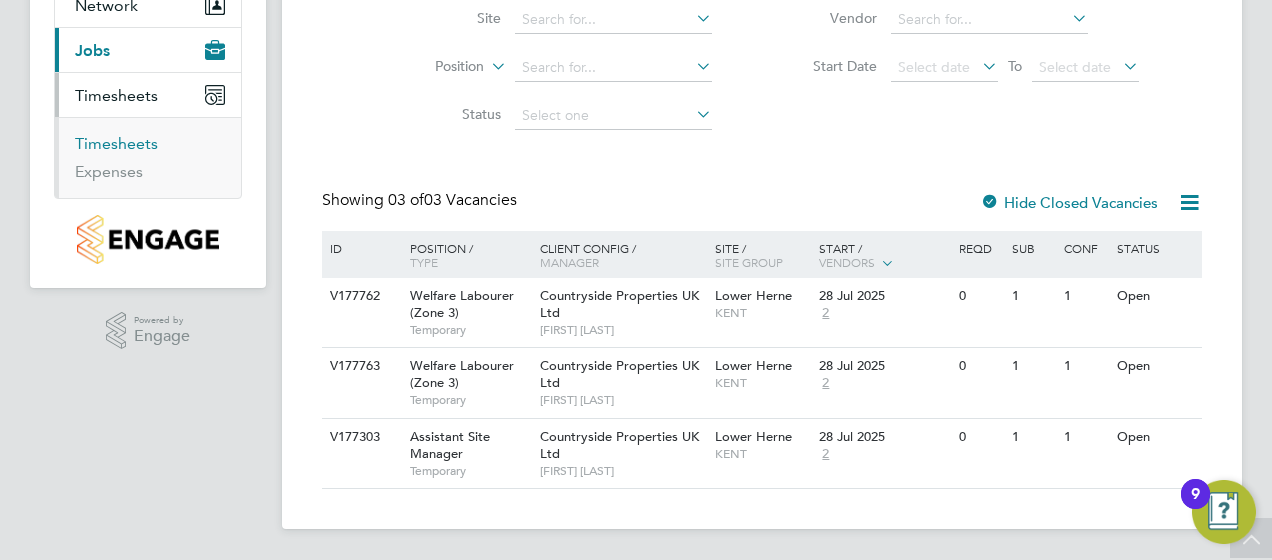 click on "Timesheets" at bounding box center (116, 143) 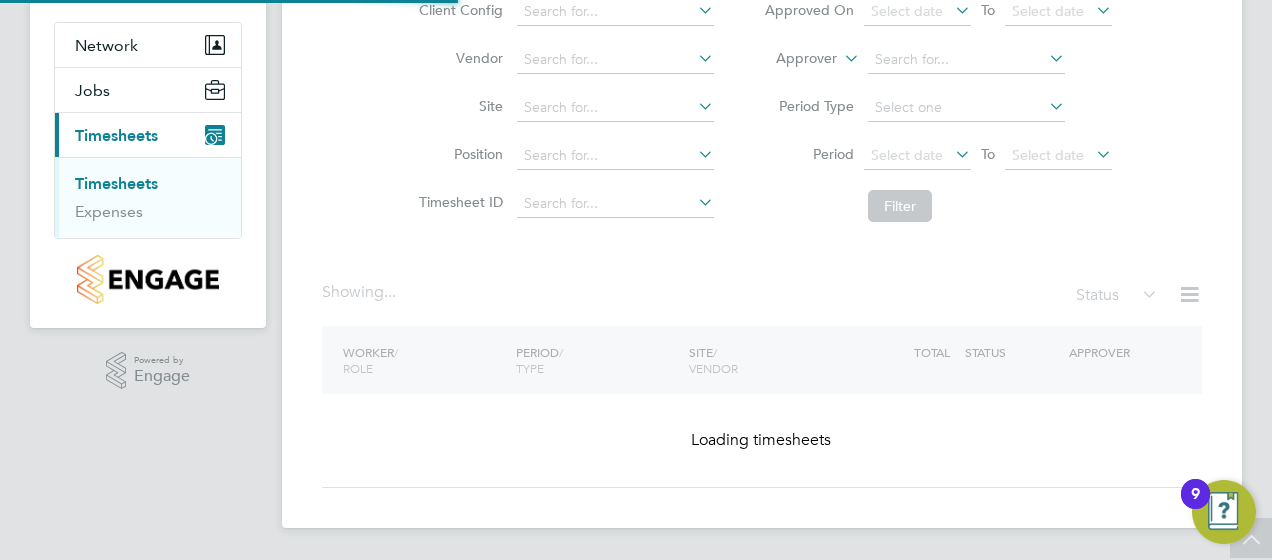 scroll, scrollTop: 0, scrollLeft: 0, axis: both 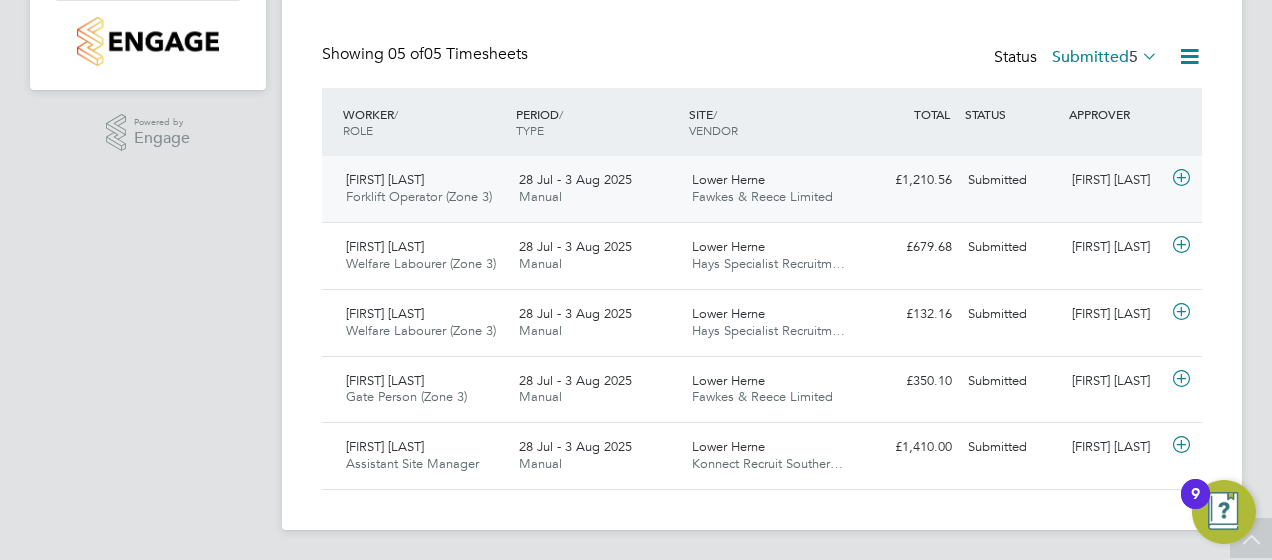 click 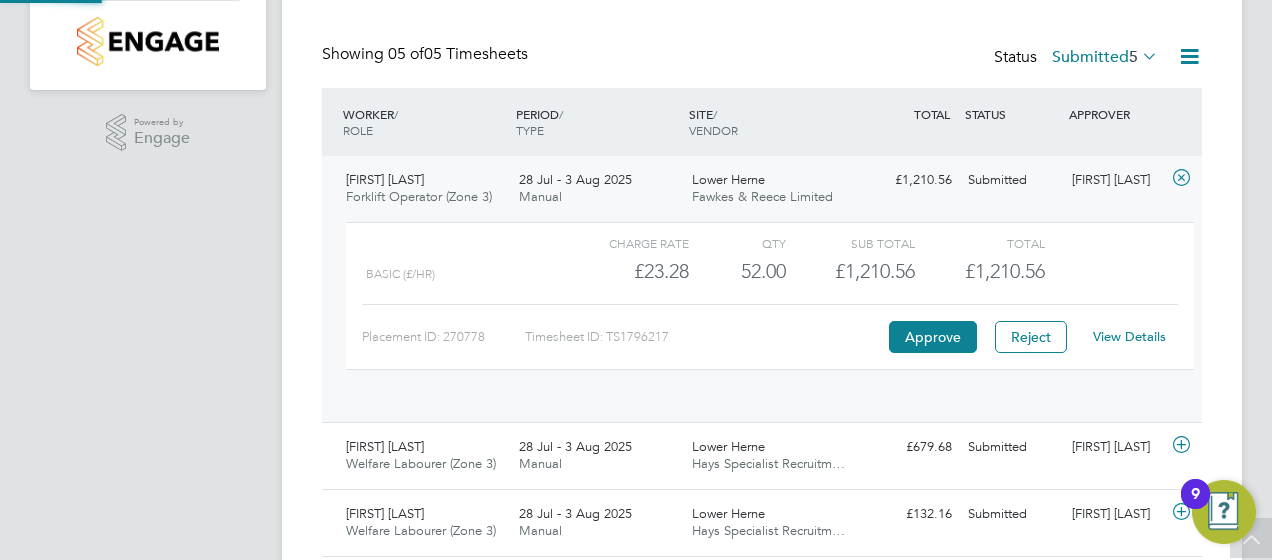 scroll, scrollTop: 10, scrollLeft: 10, axis: both 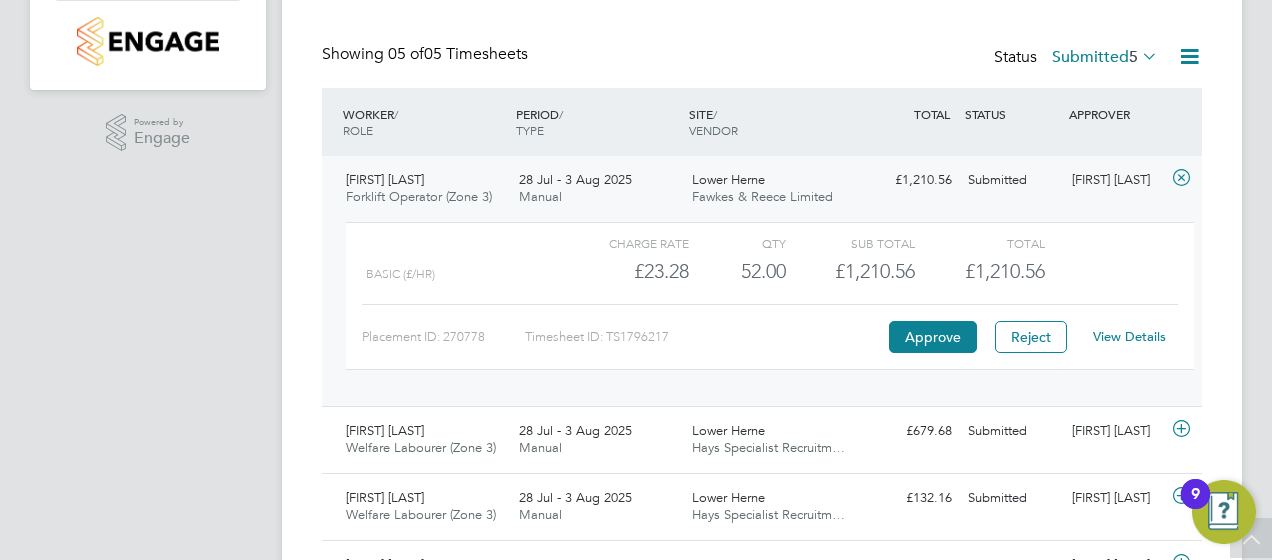 click on "View Details" 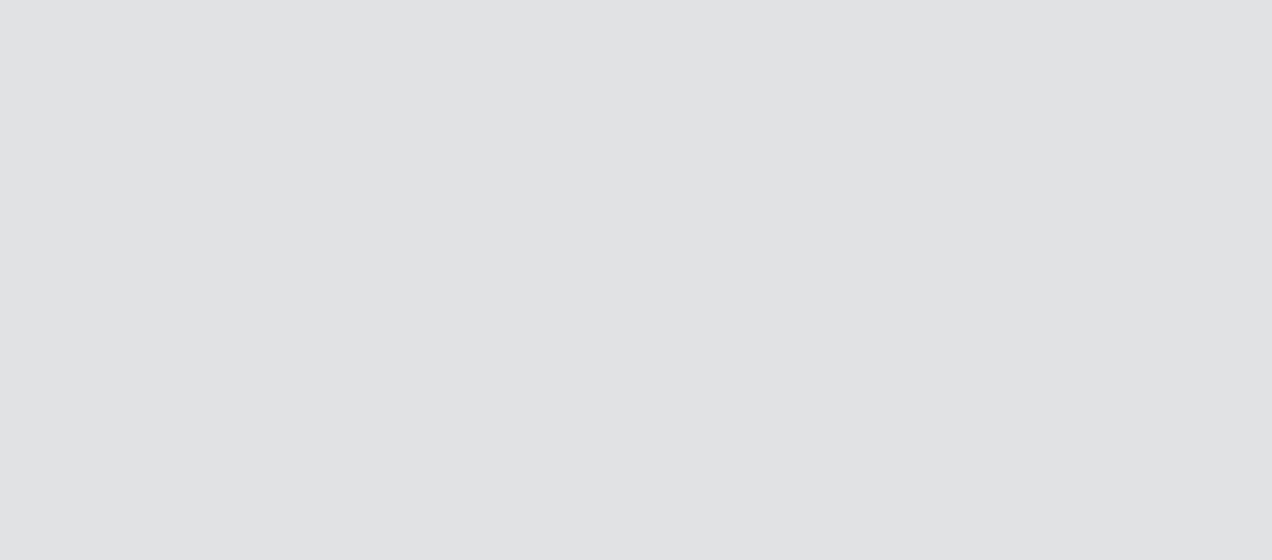 scroll, scrollTop: 0, scrollLeft: 0, axis: both 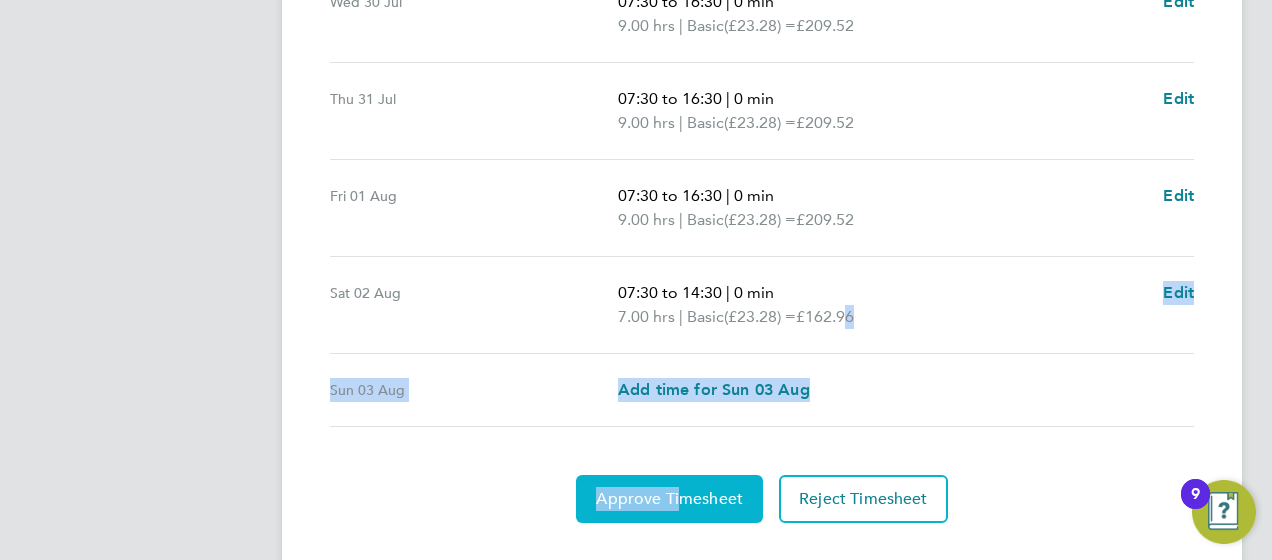 drag, startPoint x: 854, startPoint y: 309, endPoint x: 668, endPoint y: 486, distance: 256.75864 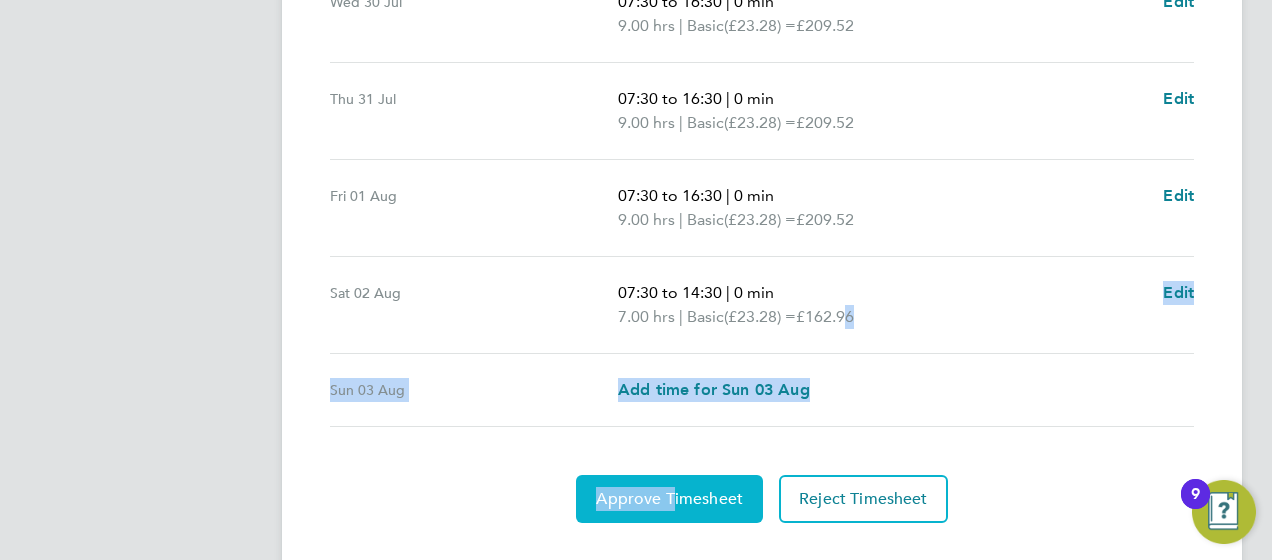 click on "Approve Timesheet" 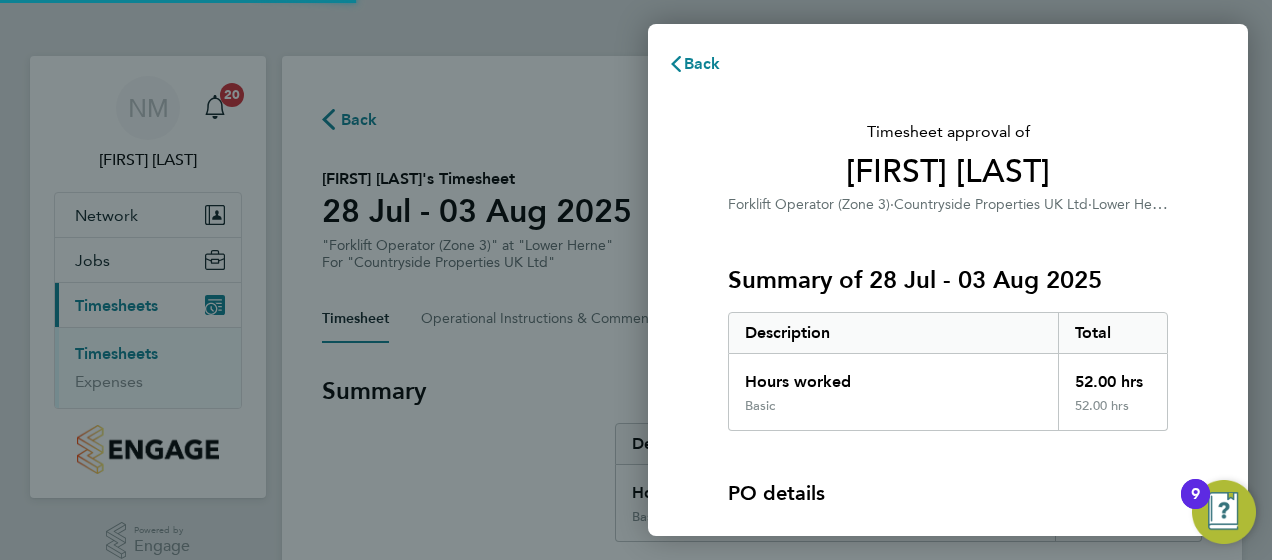 scroll, scrollTop: 0, scrollLeft: 0, axis: both 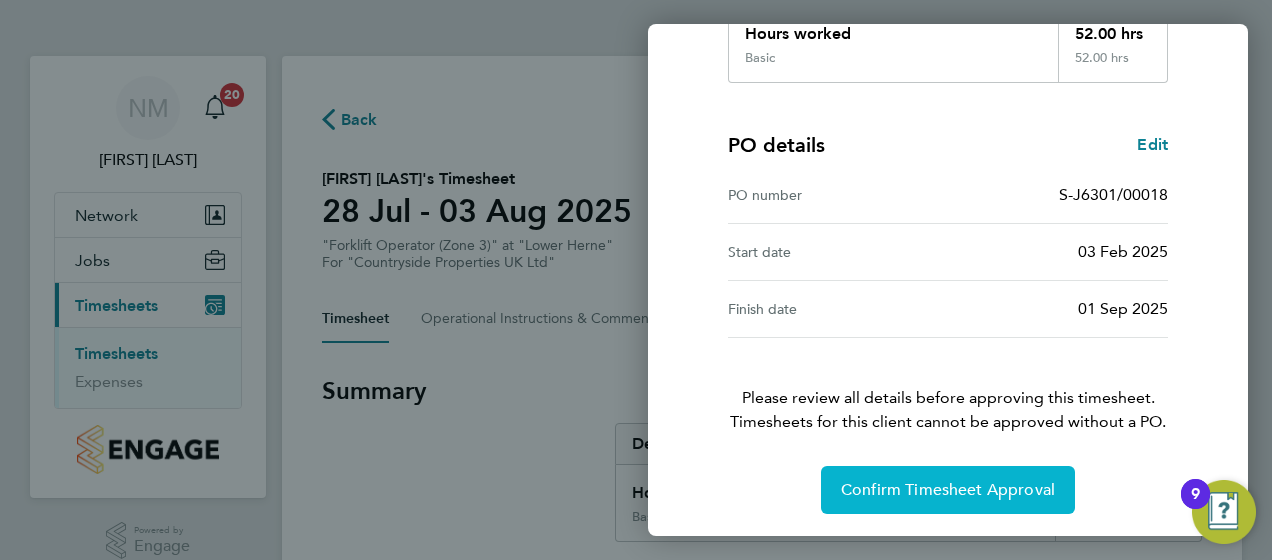 click on "Confirm Timesheet Approval" 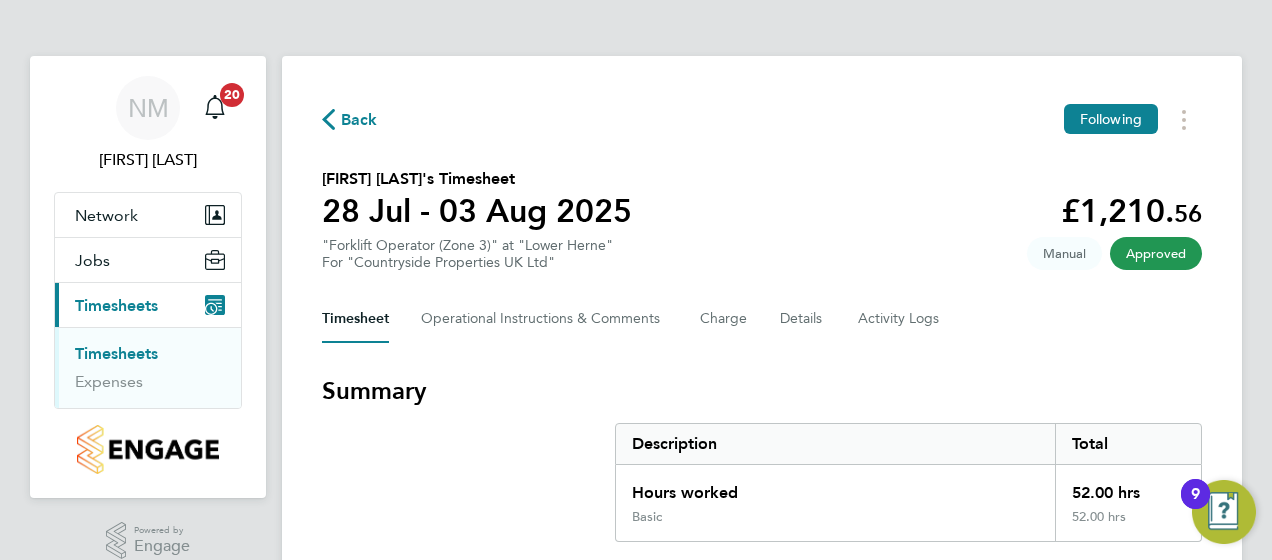 click on "Back" 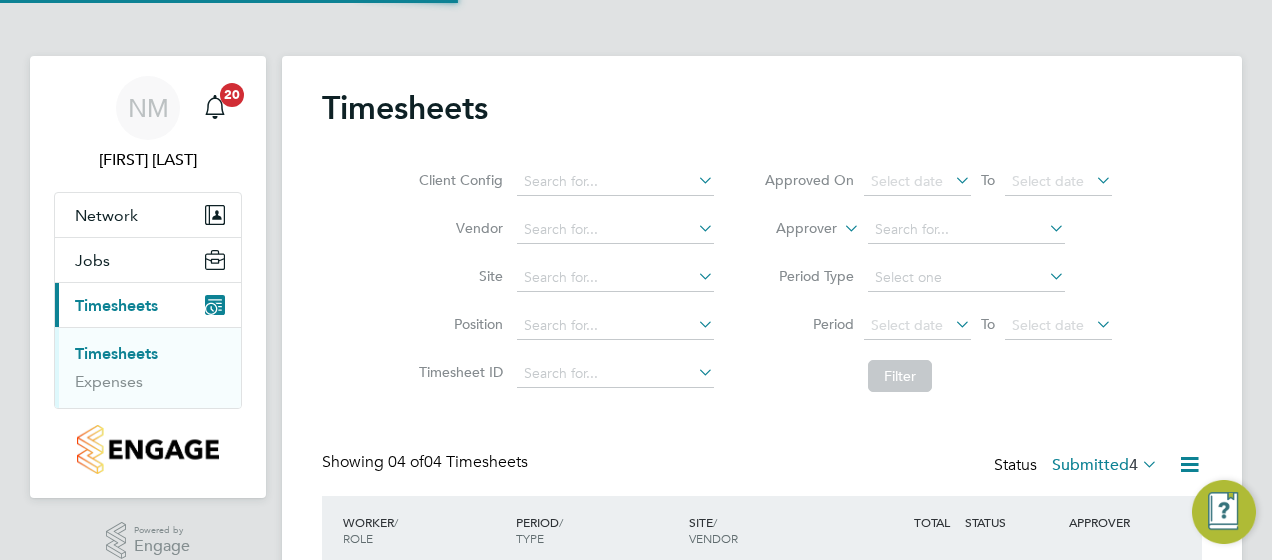 scroll, scrollTop: 10, scrollLeft: 10, axis: both 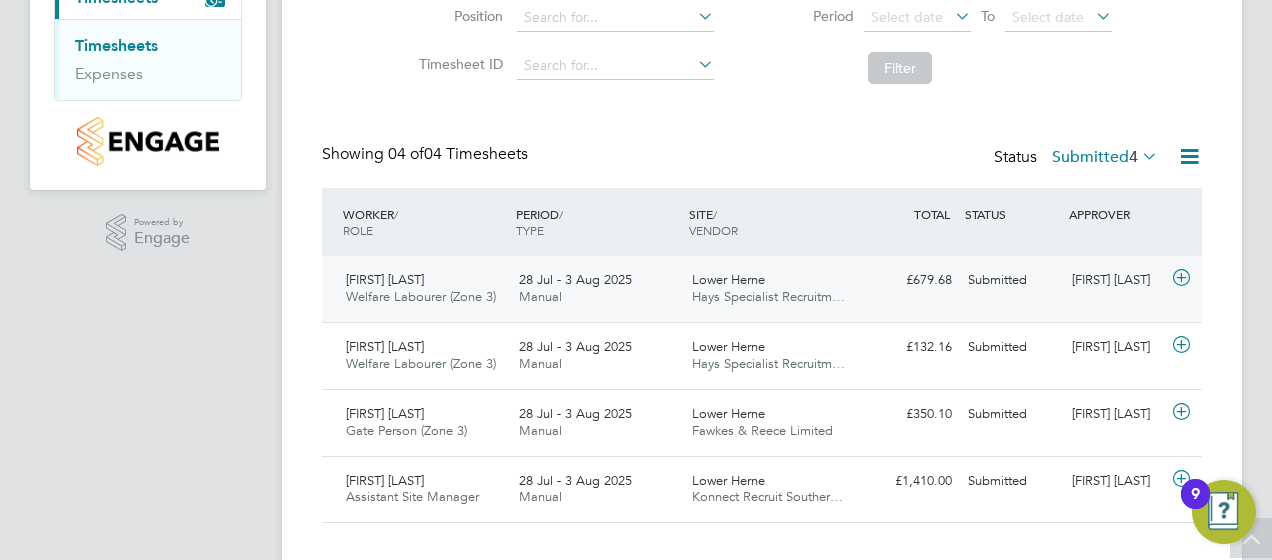 click 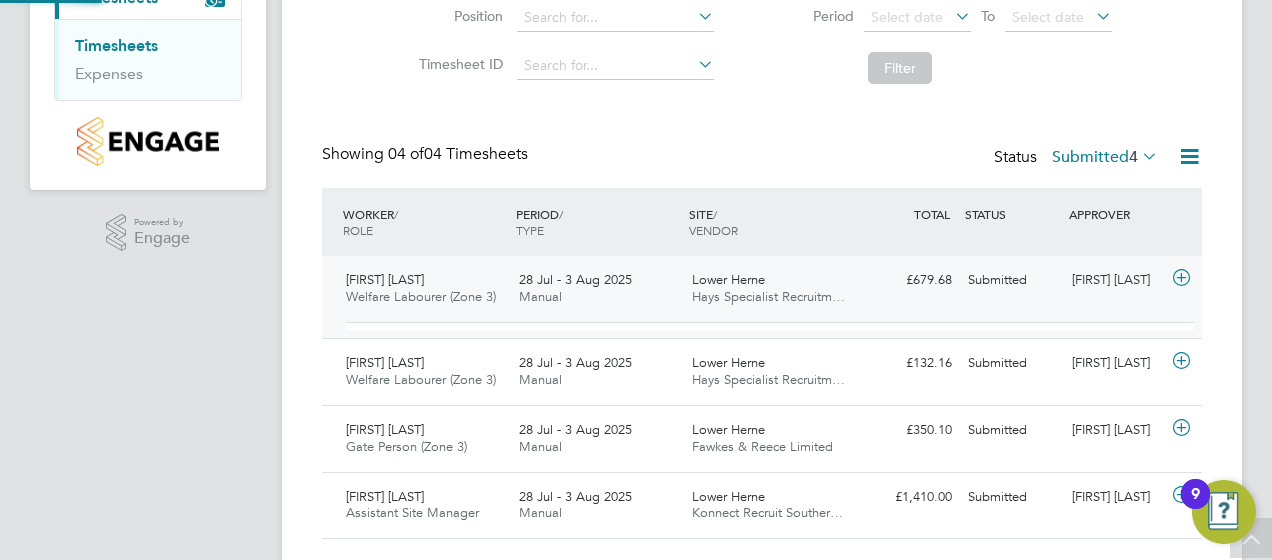 scroll, scrollTop: 10, scrollLeft: 10, axis: both 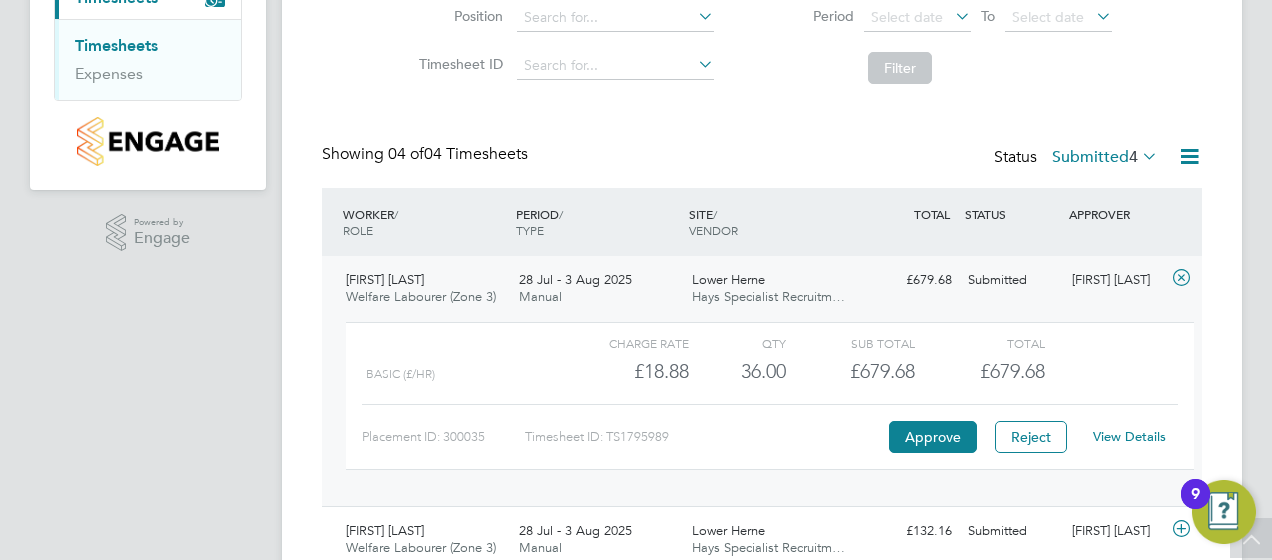 click on "View Details" 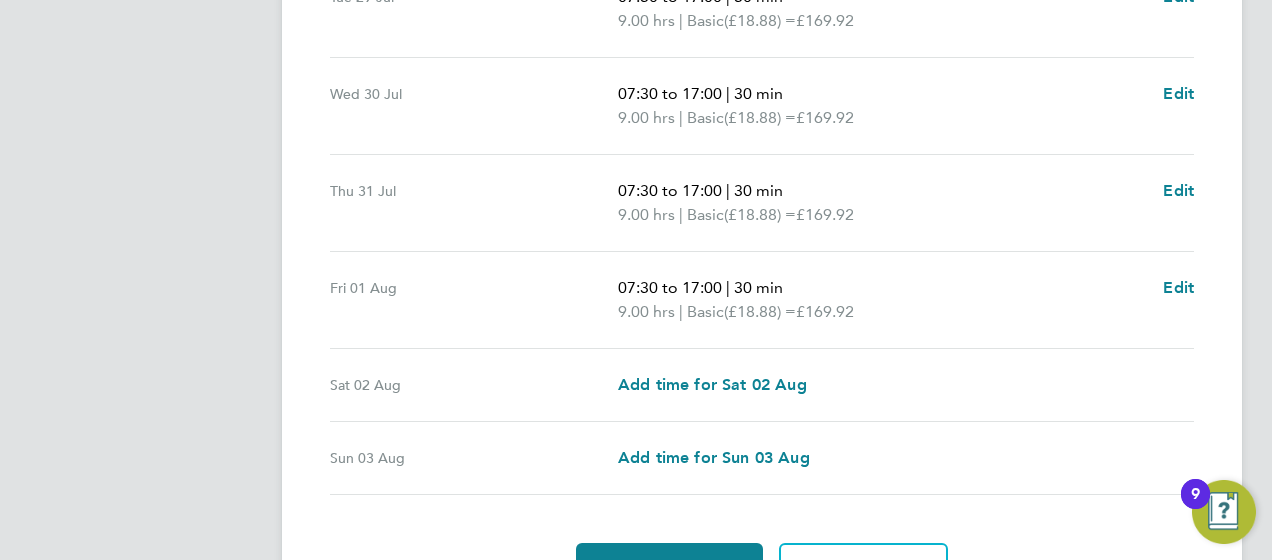 scroll, scrollTop: 752, scrollLeft: 0, axis: vertical 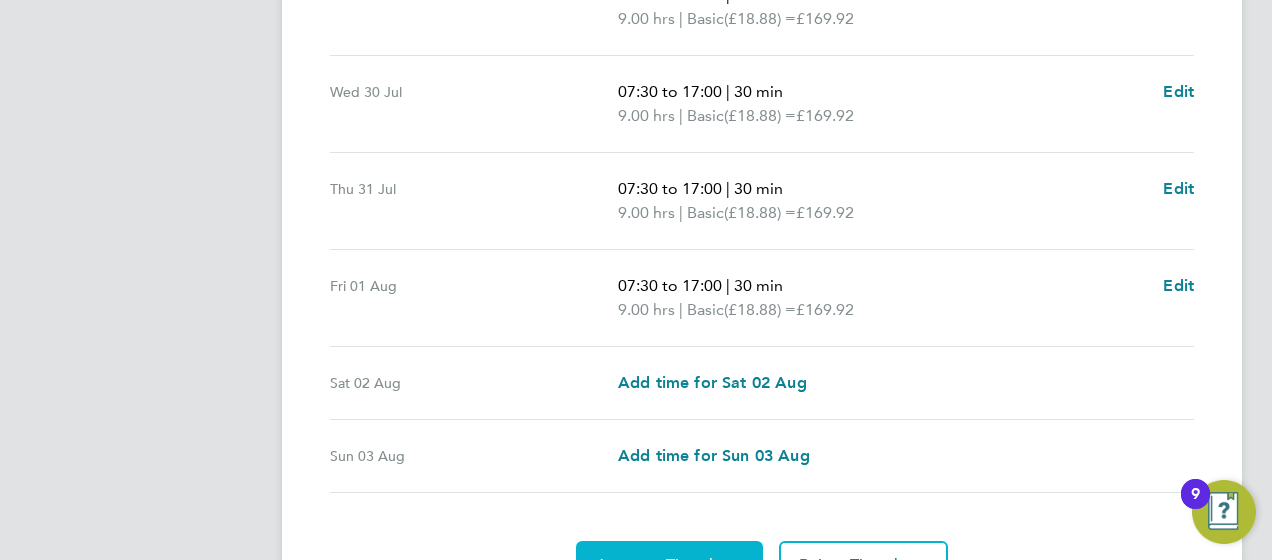 click on "Approve Timesheet" 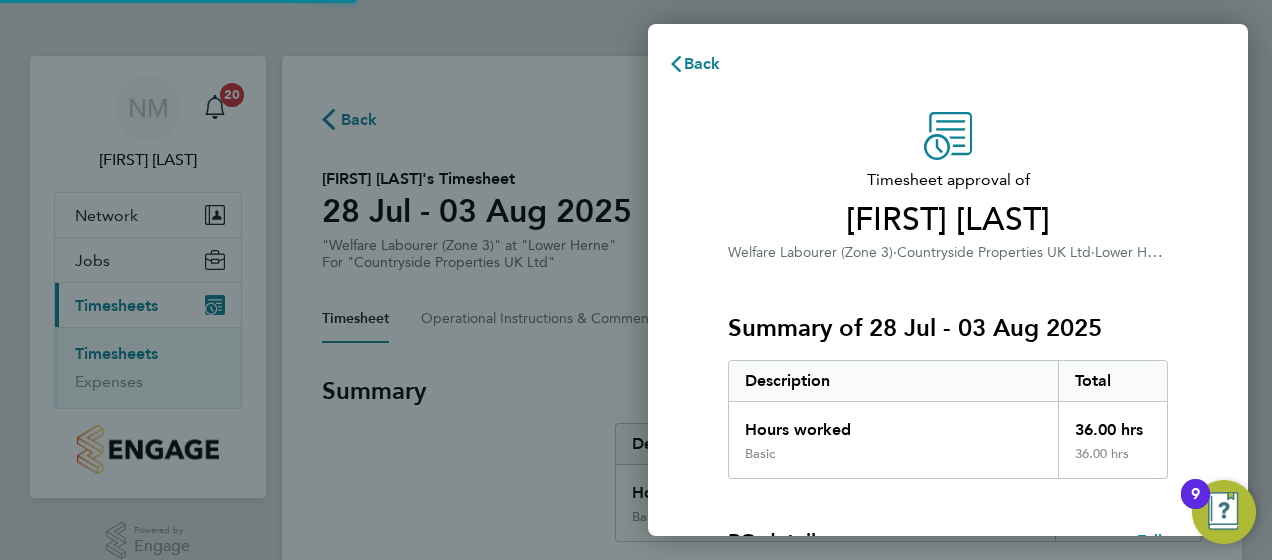 scroll, scrollTop: 0, scrollLeft: 0, axis: both 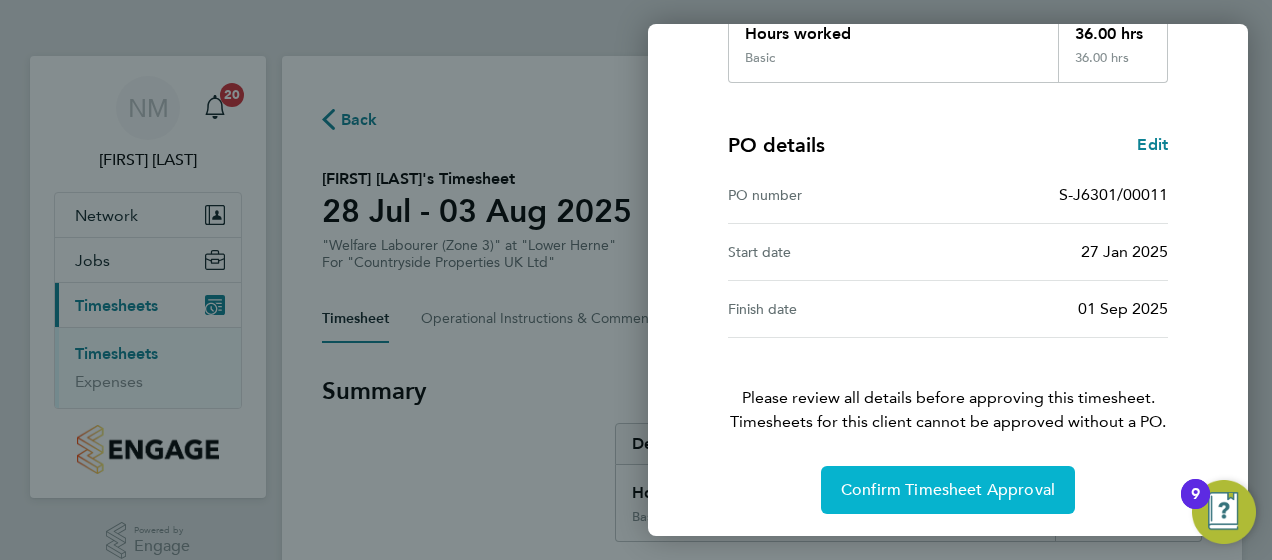 click on "Confirm Timesheet Approval" 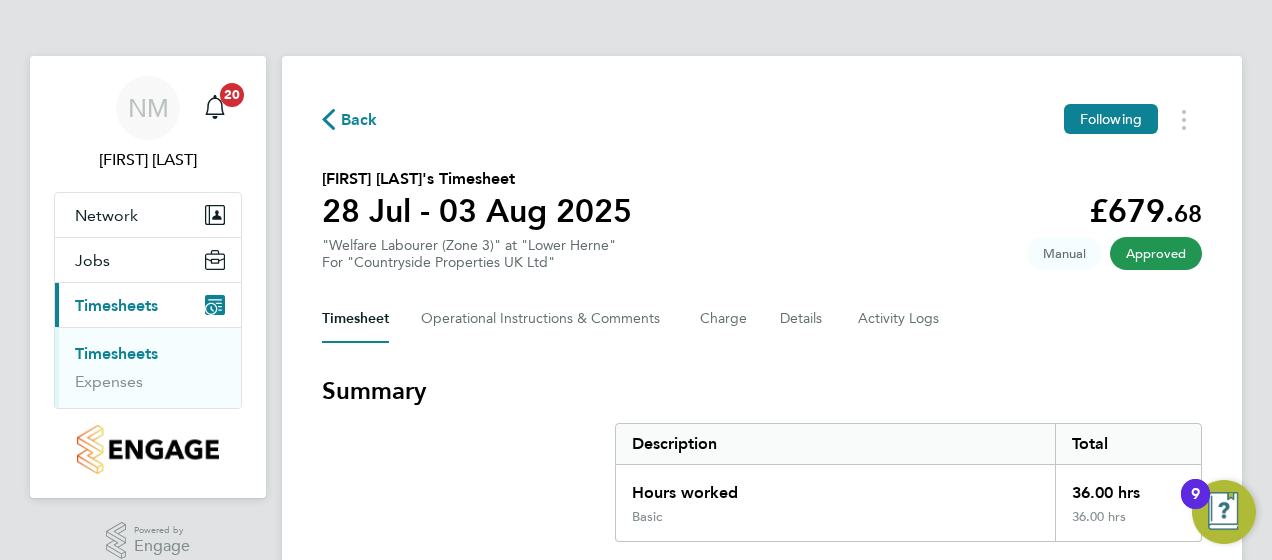 click 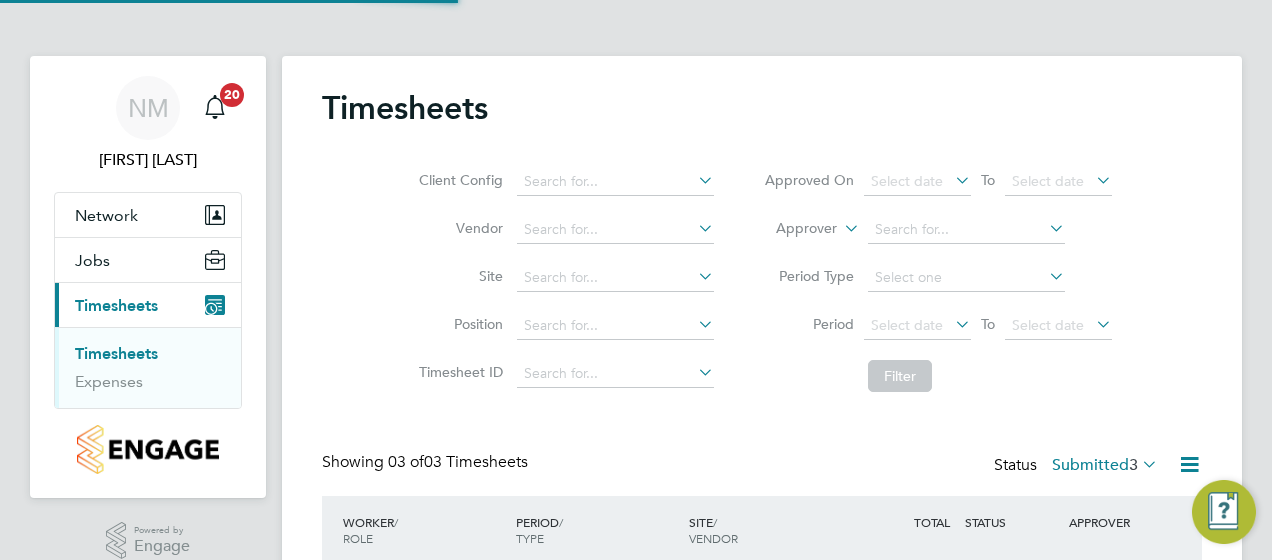 scroll, scrollTop: 10, scrollLeft: 10, axis: both 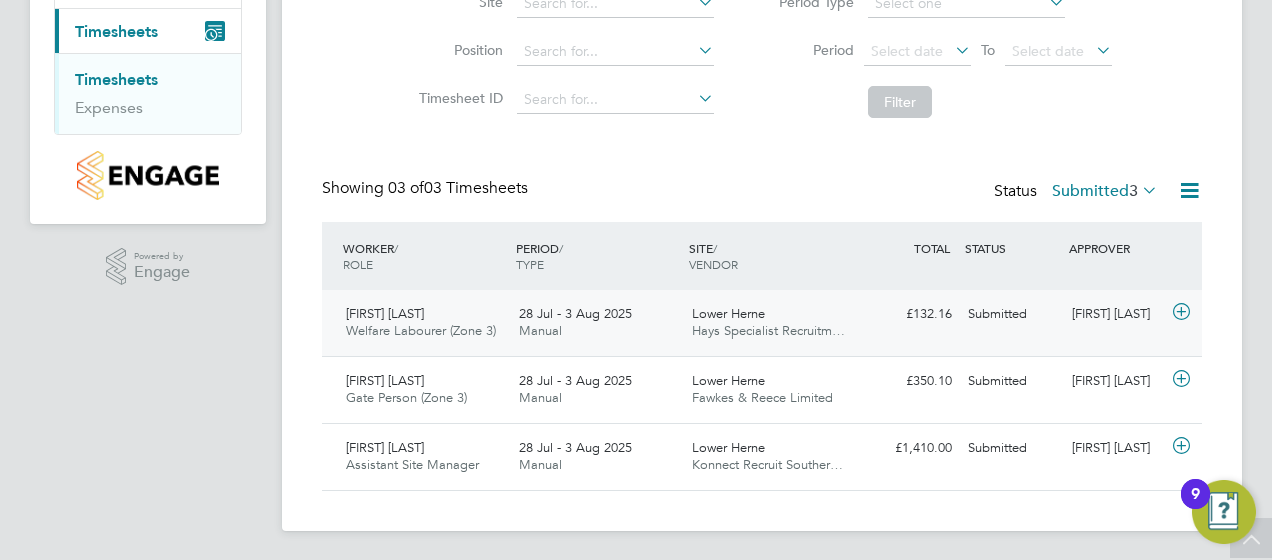 click on "[FIRST] [LAST]" 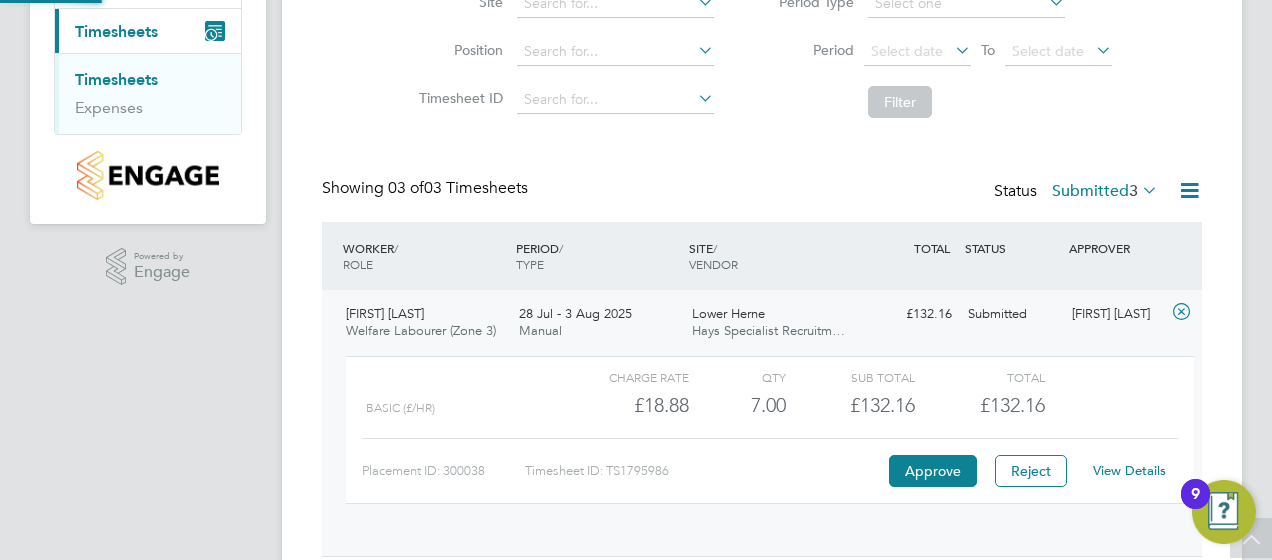 scroll, scrollTop: 10, scrollLeft: 10, axis: both 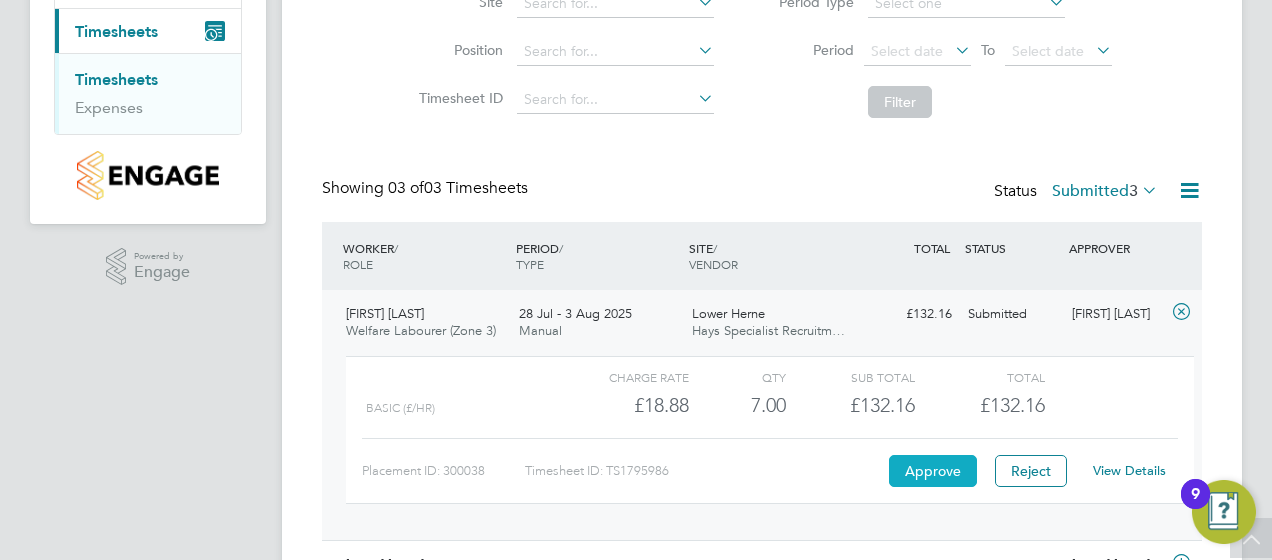 click on "Approve" 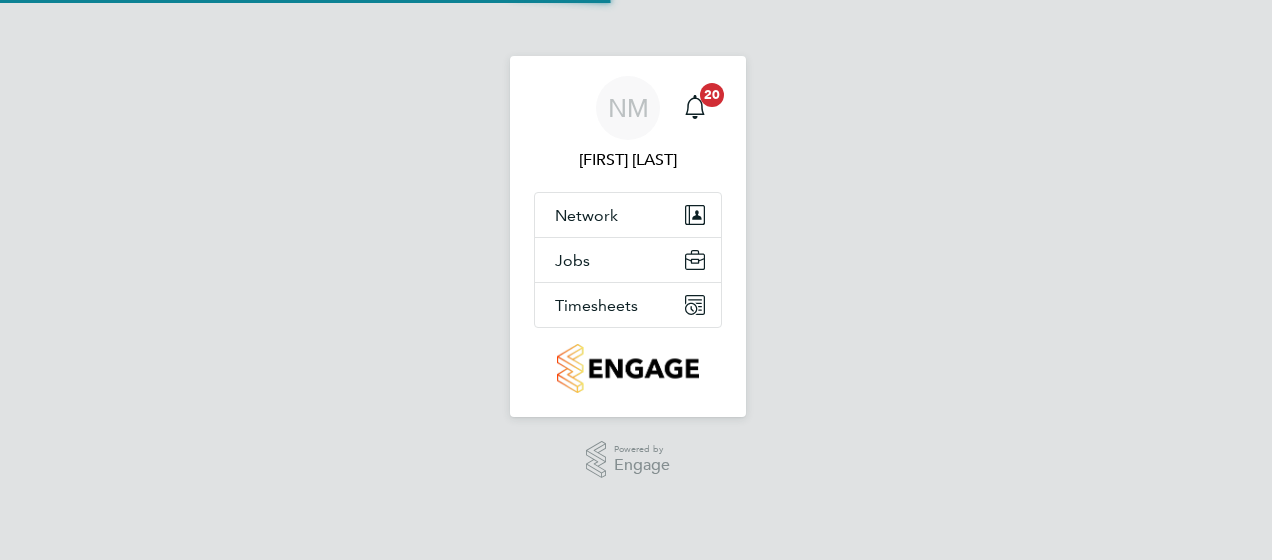 scroll, scrollTop: 0, scrollLeft: 0, axis: both 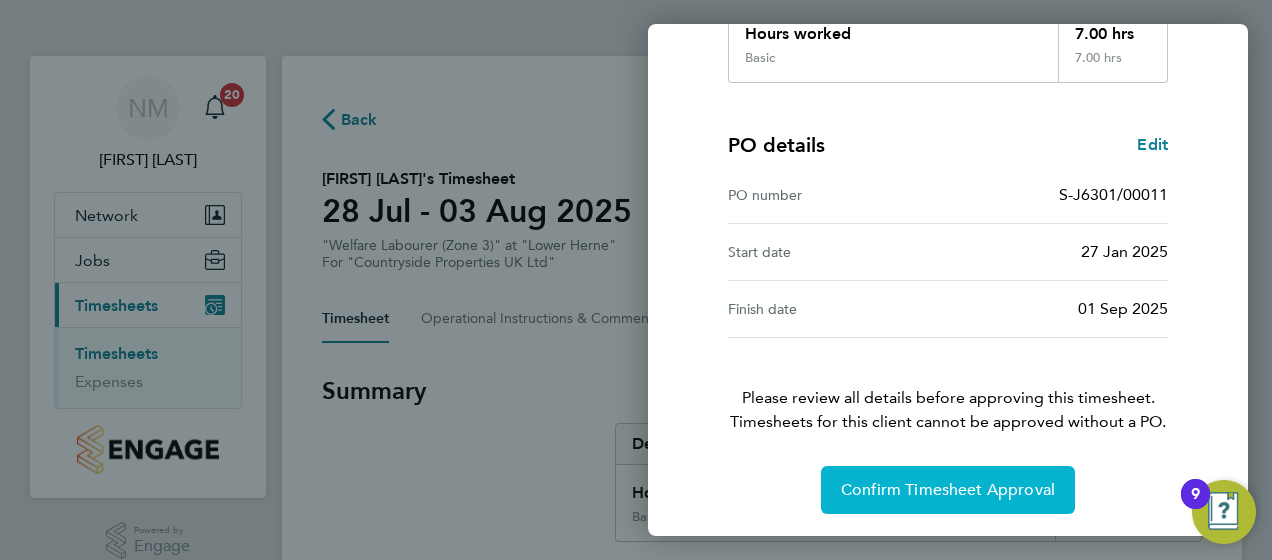 click on "Confirm Timesheet Approval" 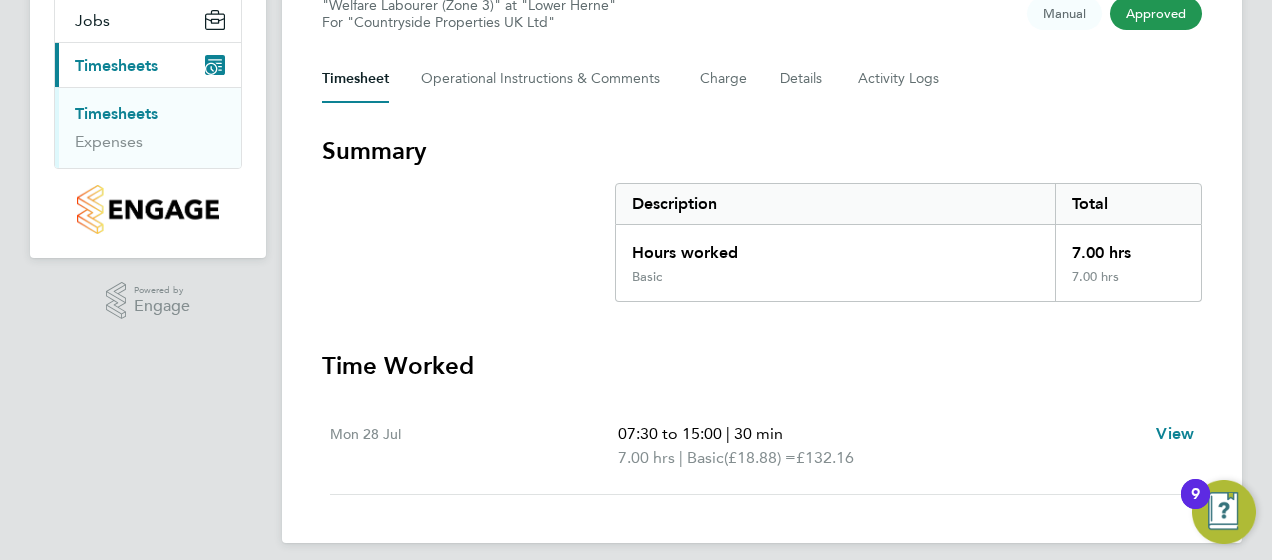 scroll, scrollTop: 0, scrollLeft: 0, axis: both 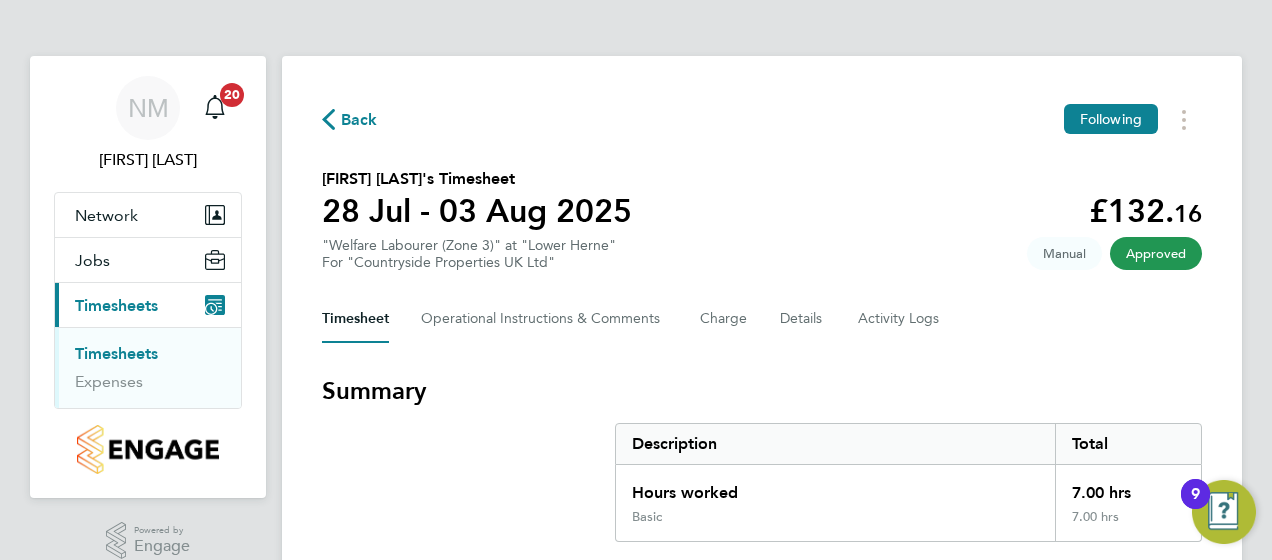 click on "Back" 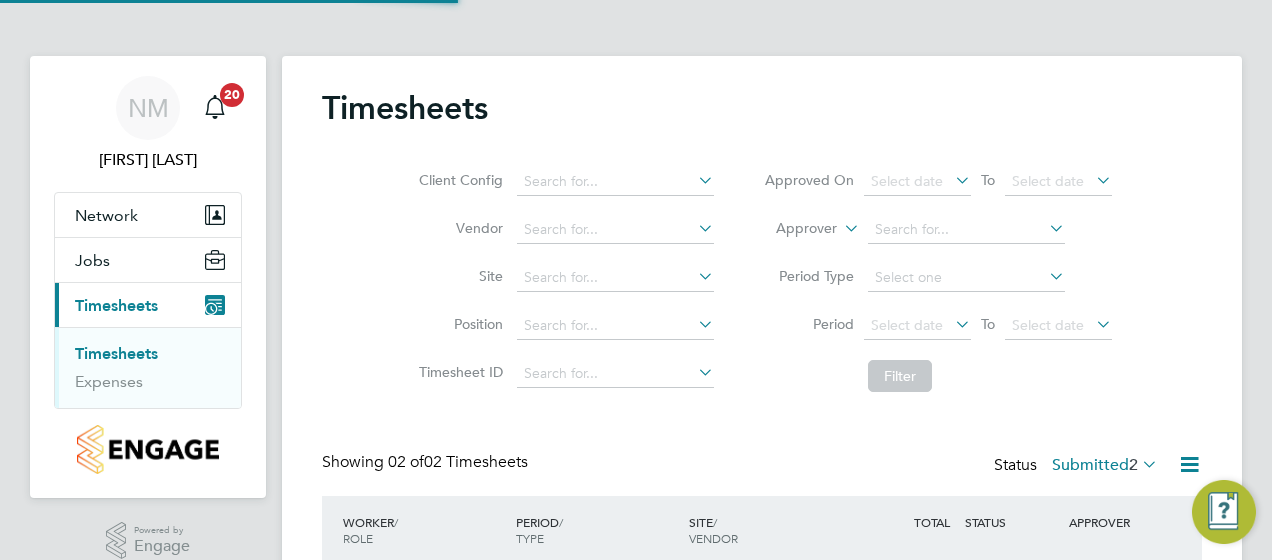 scroll, scrollTop: 10, scrollLeft: 10, axis: both 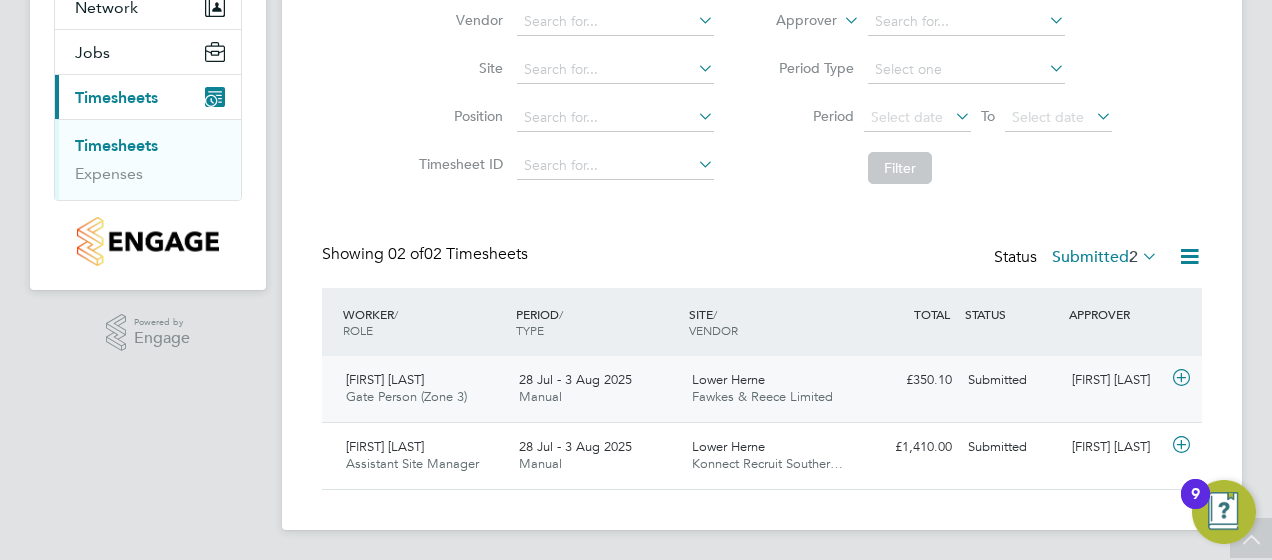click 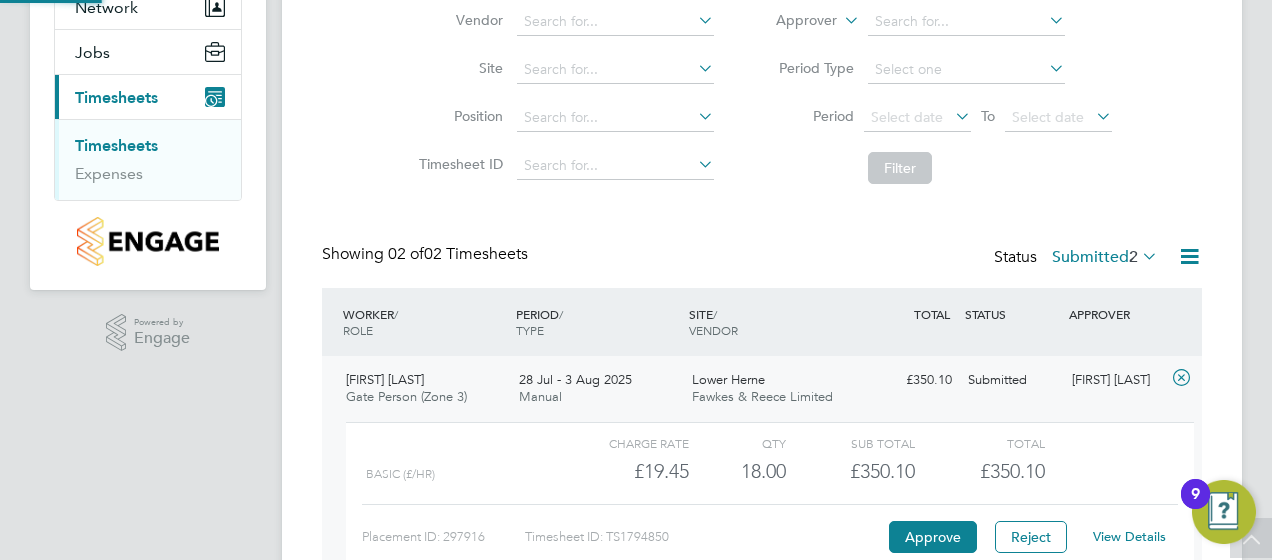 scroll, scrollTop: 10, scrollLeft: 10, axis: both 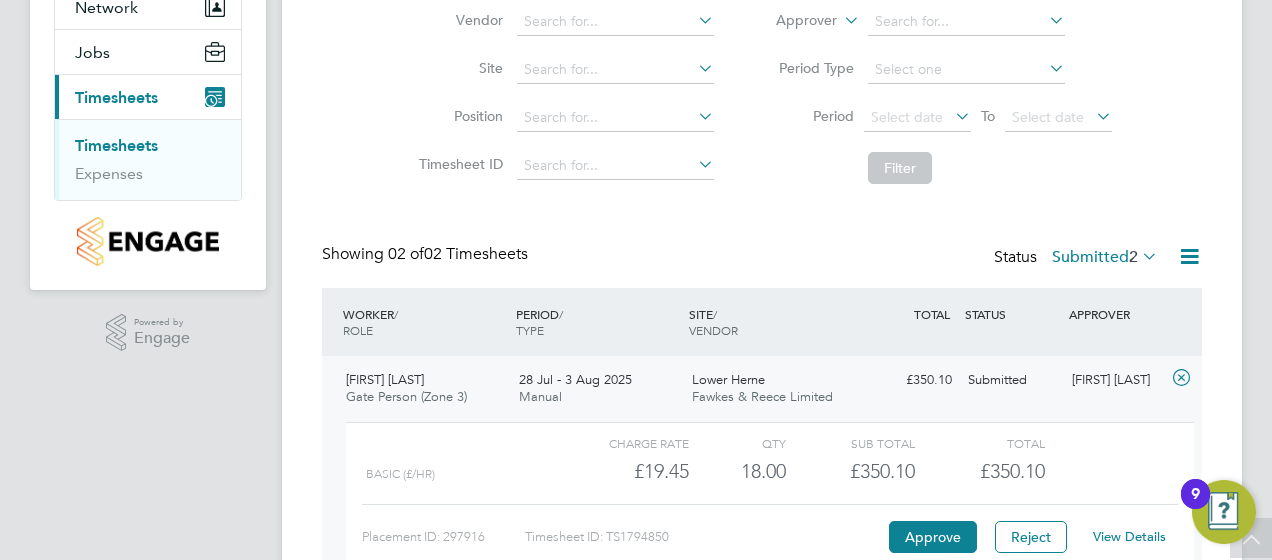 drag, startPoint x: 1186, startPoint y: 373, endPoint x: 962, endPoint y: 463, distance: 241.40422 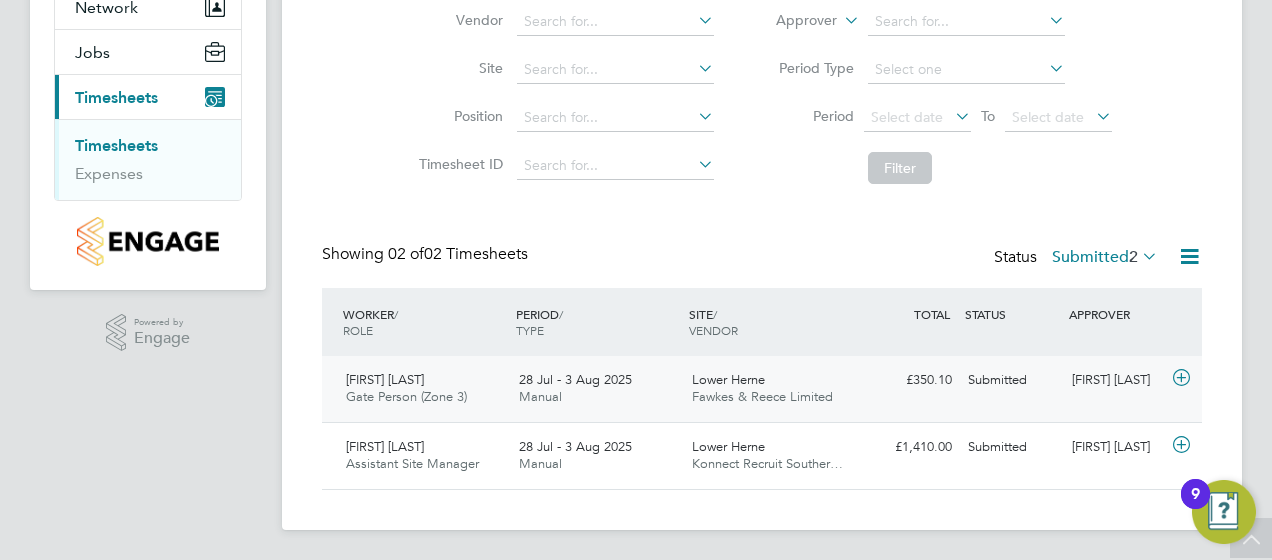 click 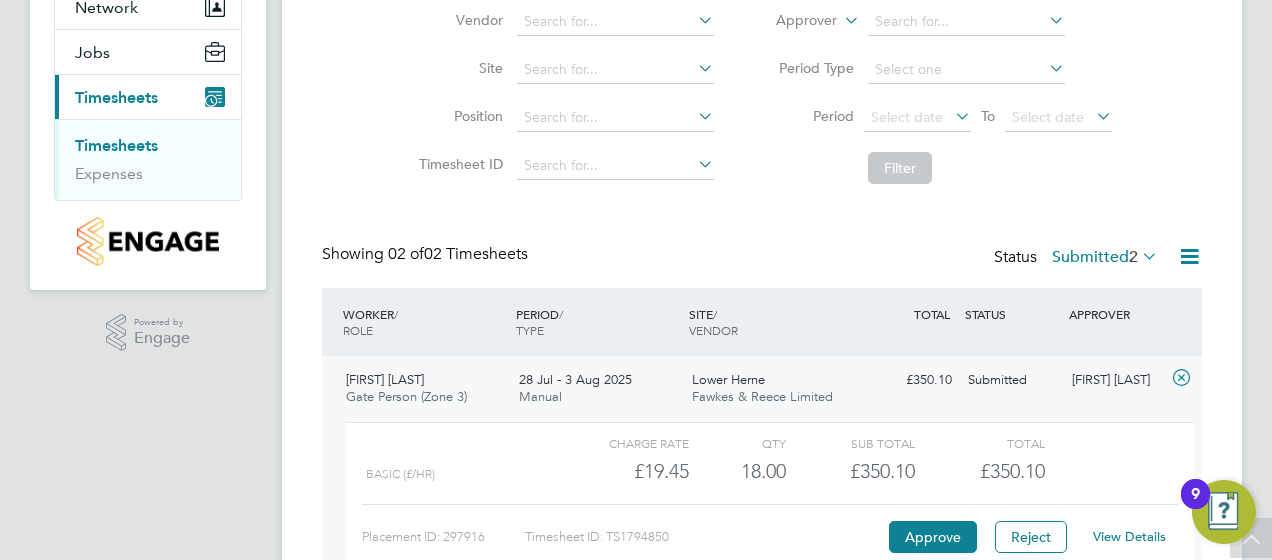 scroll, scrollTop: 10, scrollLeft: 10, axis: both 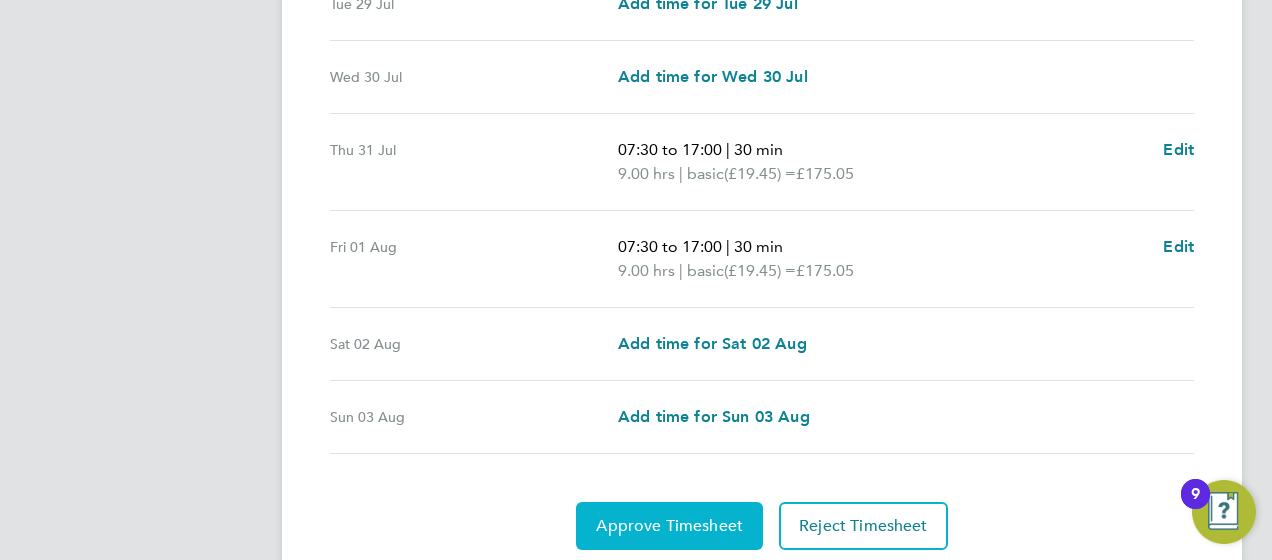 click on "Approve Timesheet" 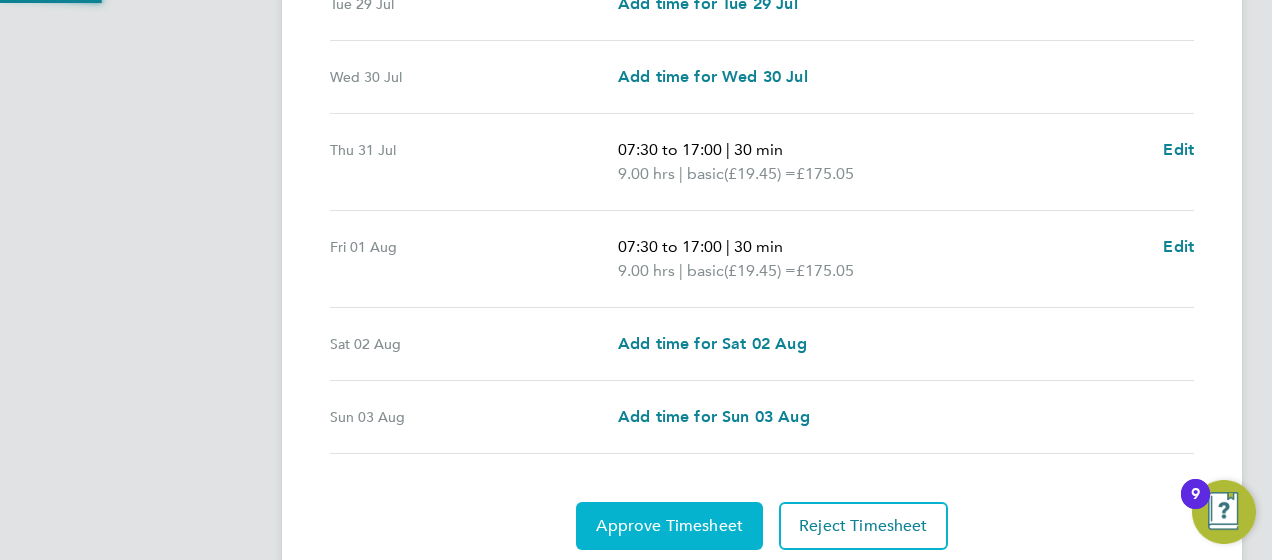 scroll, scrollTop: 0, scrollLeft: 0, axis: both 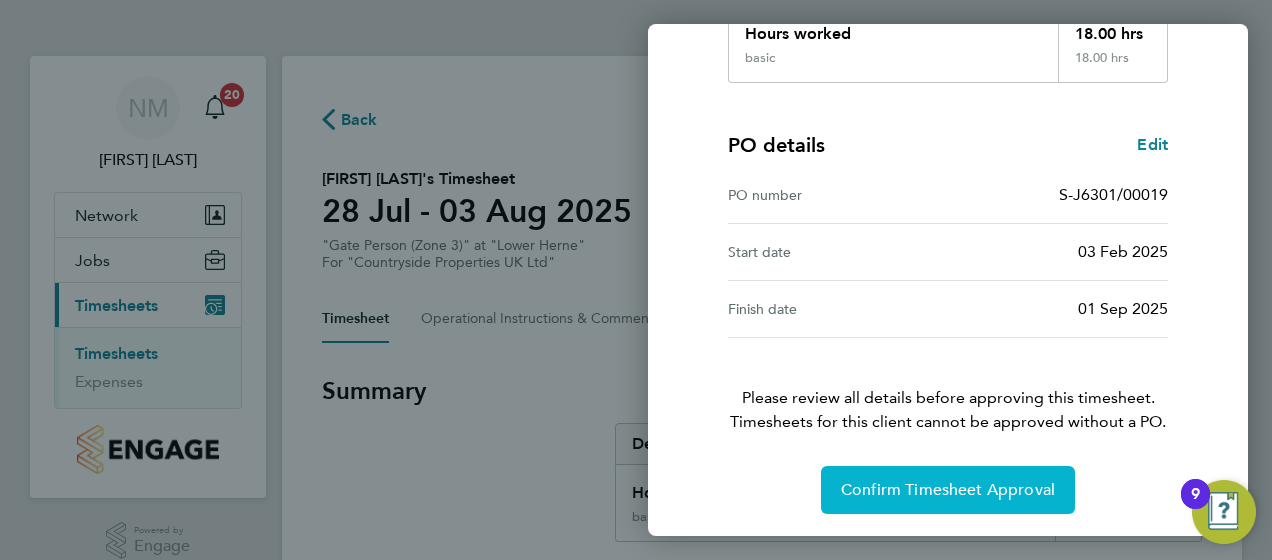 click on "Confirm Timesheet Approval" 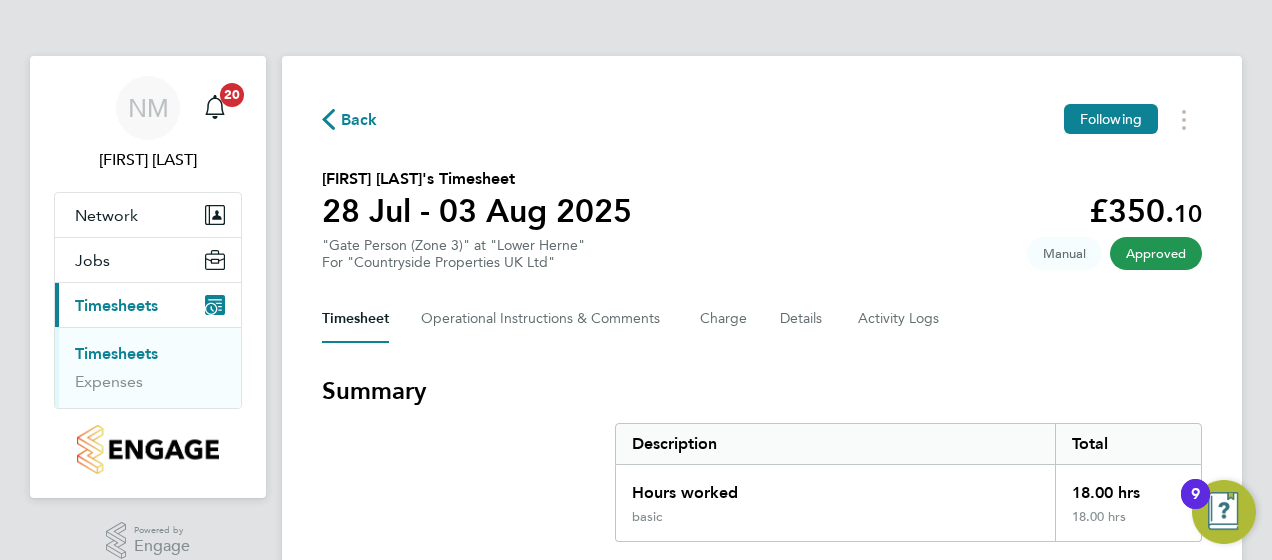 click on "Back" 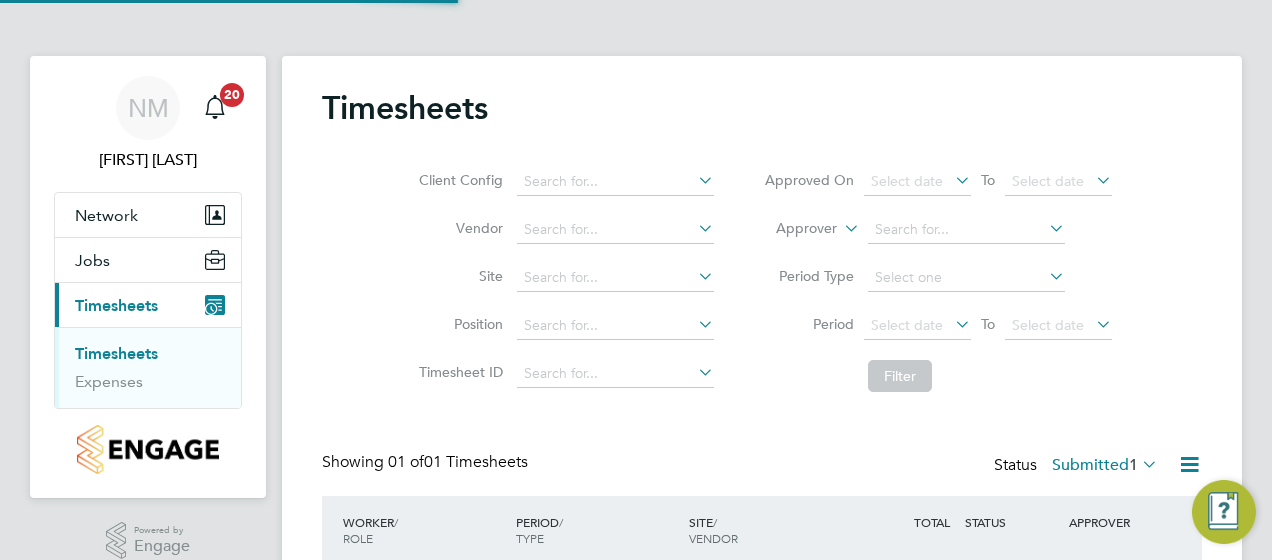 scroll, scrollTop: 10, scrollLeft: 10, axis: both 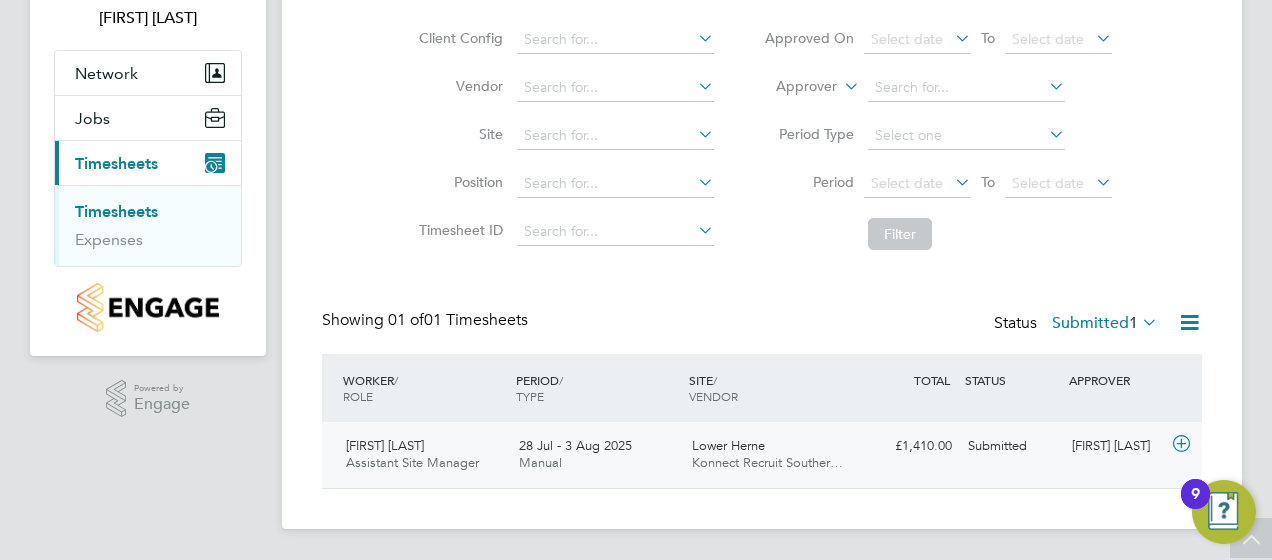 click 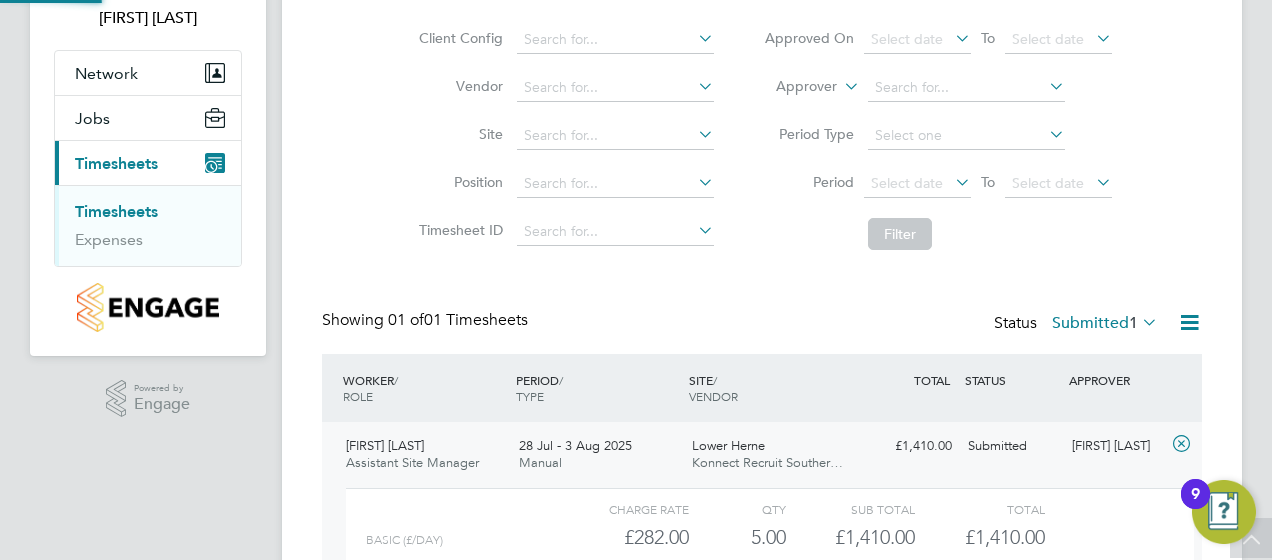 scroll, scrollTop: 10, scrollLeft: 10, axis: both 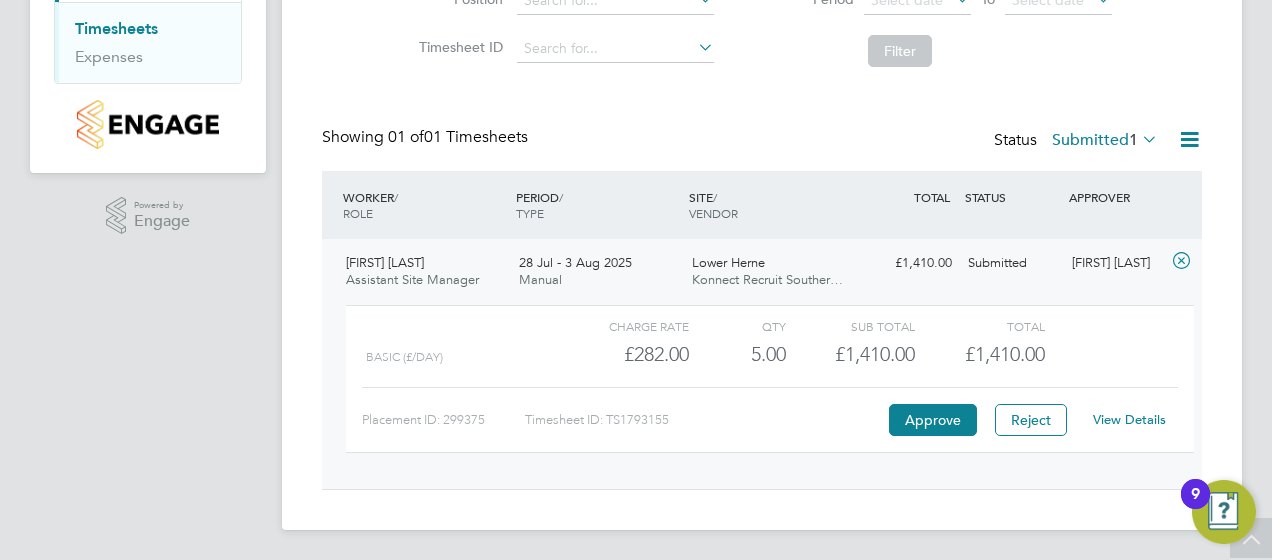click on "View Details" 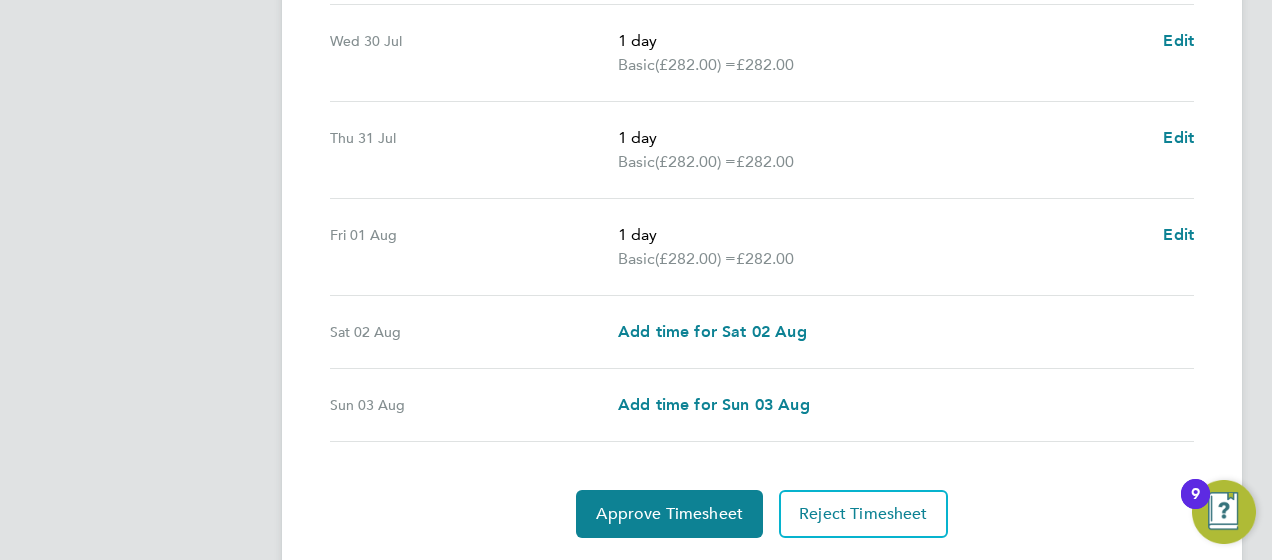 scroll, scrollTop: 829, scrollLeft: 0, axis: vertical 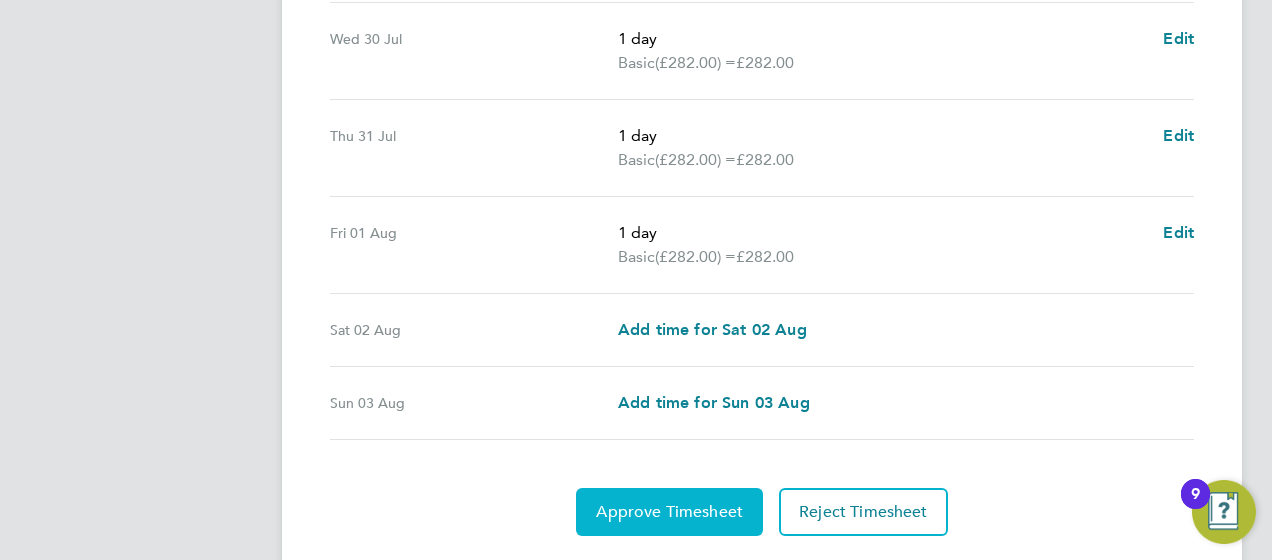 click on "Approve Timesheet" 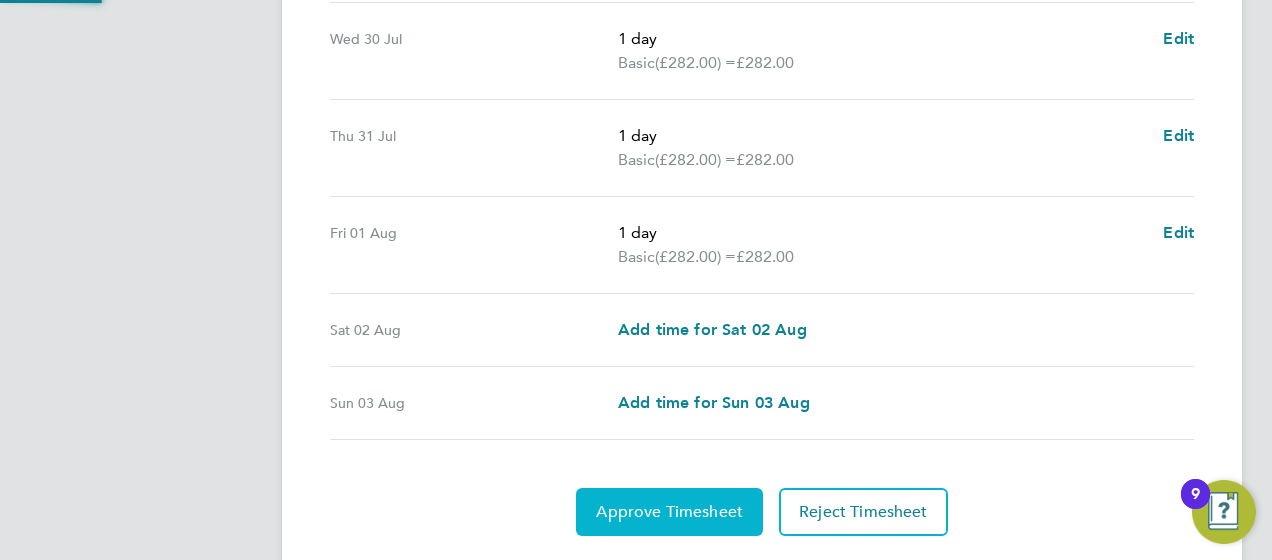 scroll, scrollTop: 0, scrollLeft: 0, axis: both 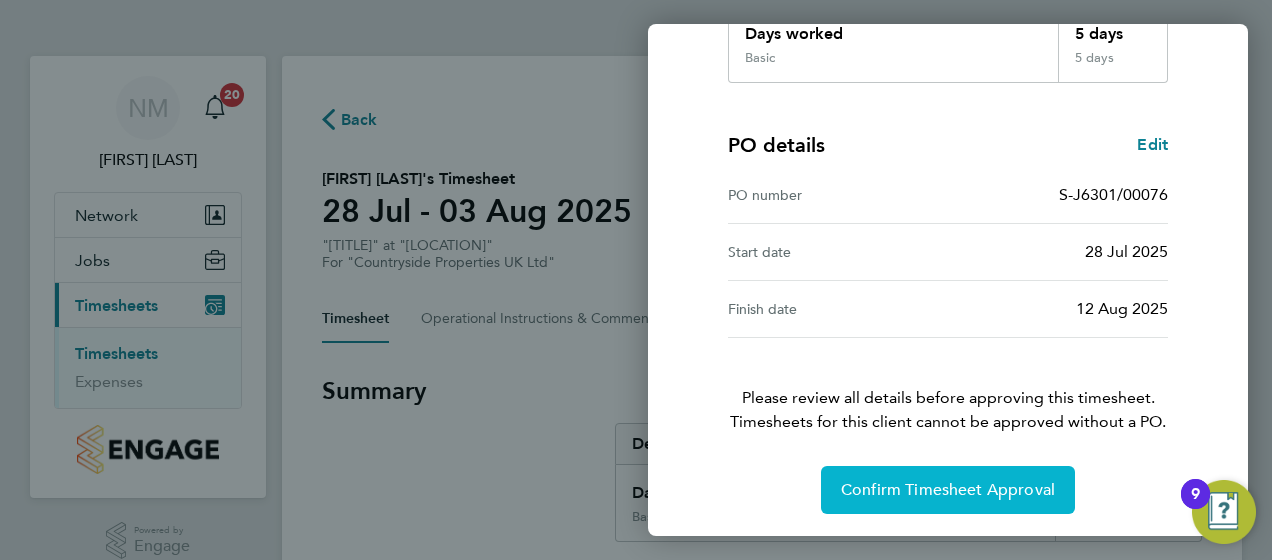 click on "Confirm Timesheet Approval" 